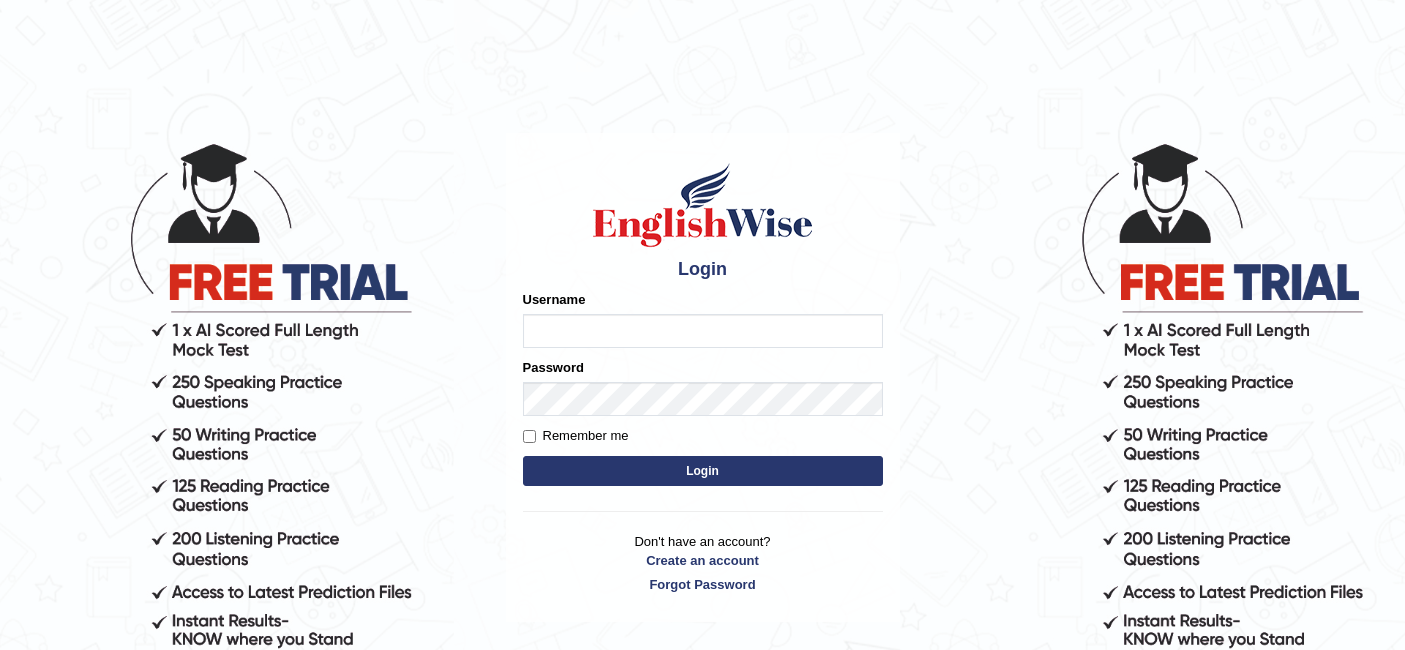 scroll, scrollTop: 0, scrollLeft: 0, axis: both 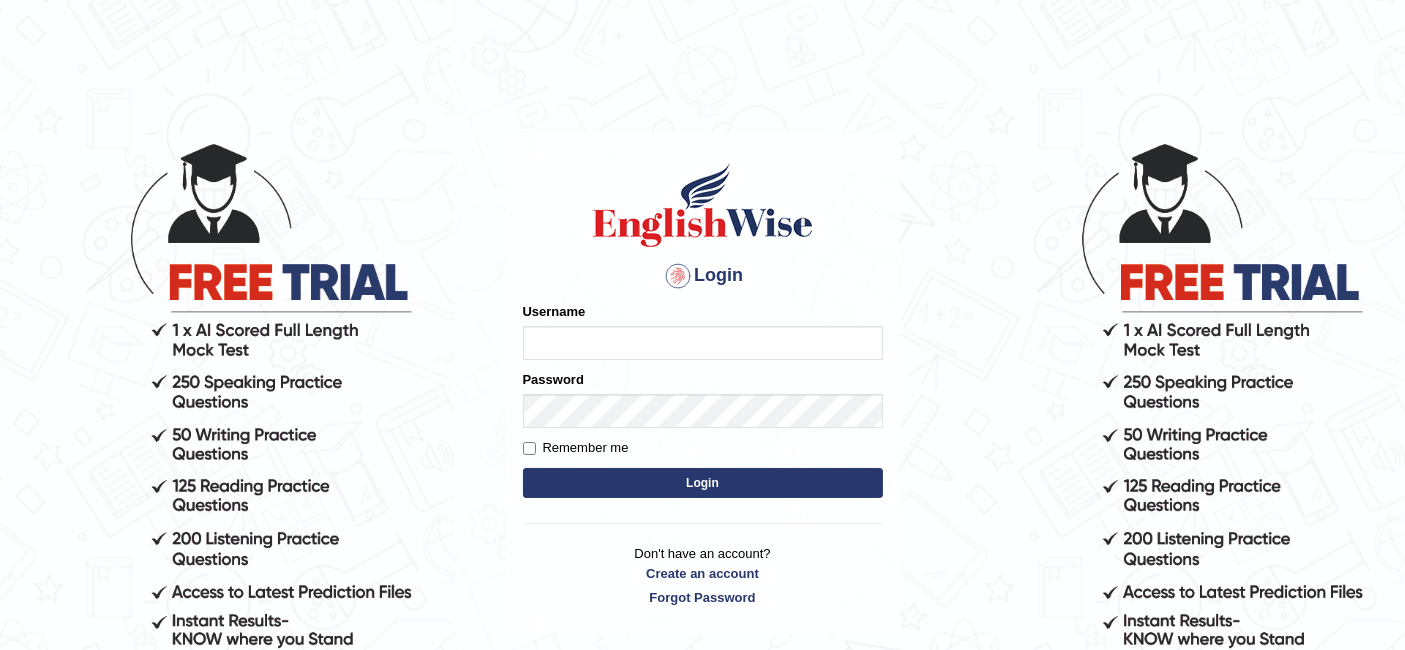 click on "Username" at bounding box center [703, 343] 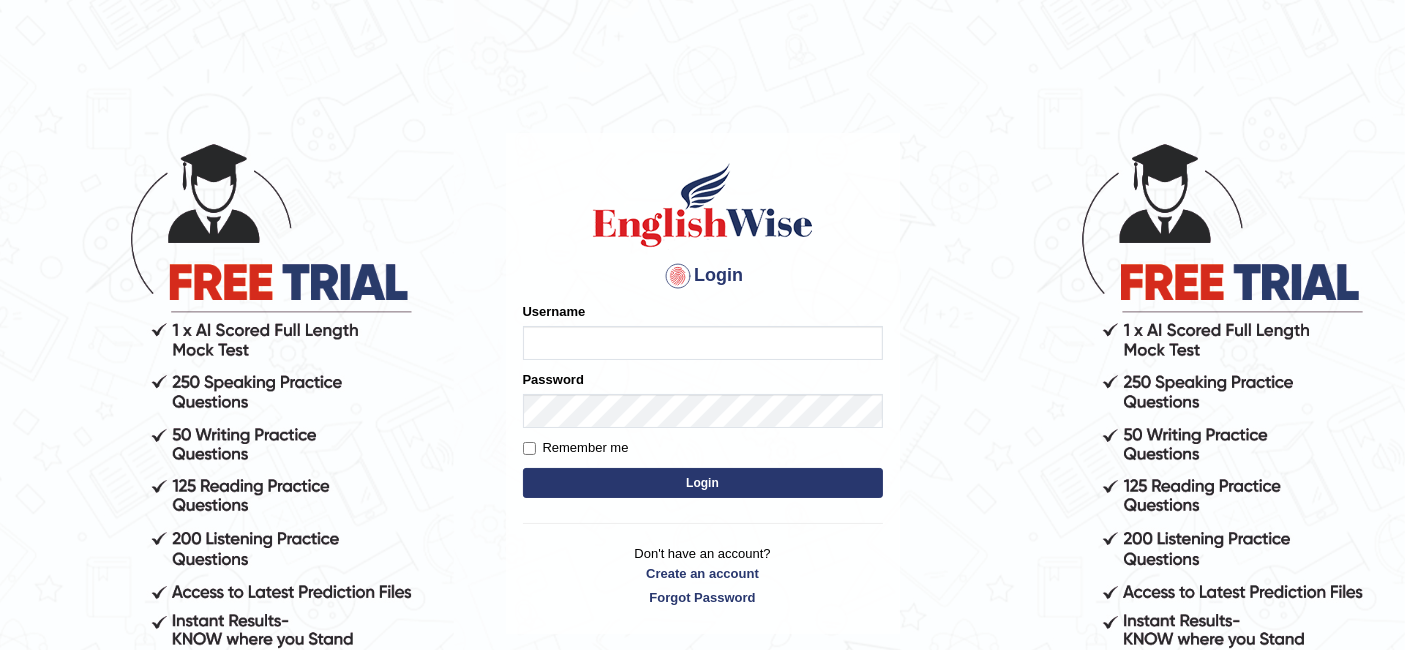 type on "[FIRST]" 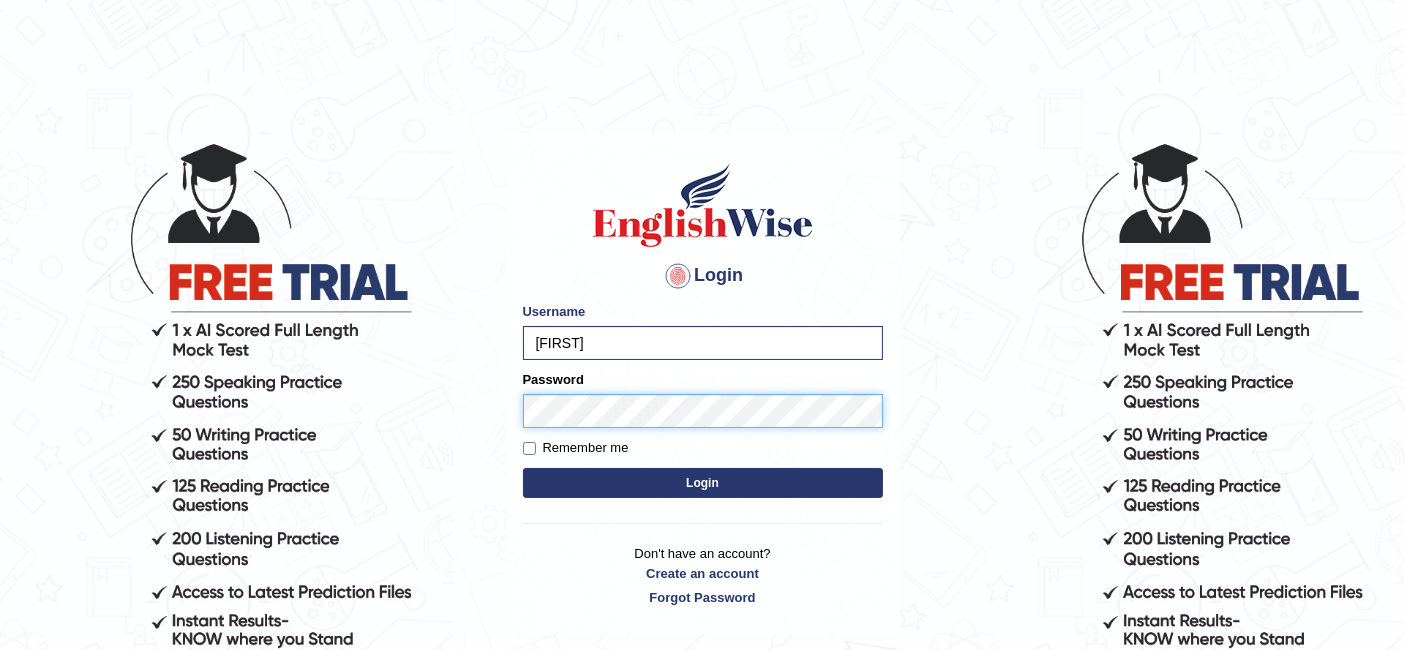 click on "Login" at bounding box center (703, 483) 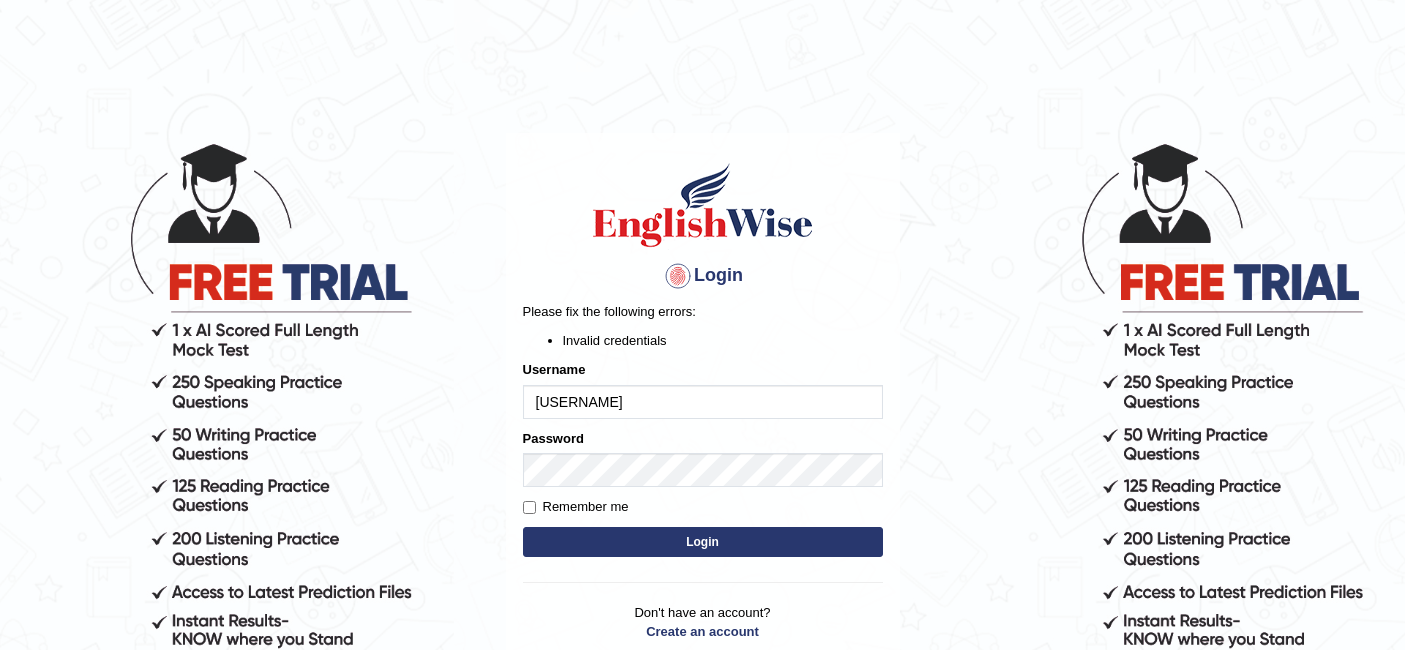 scroll, scrollTop: 0, scrollLeft: 0, axis: both 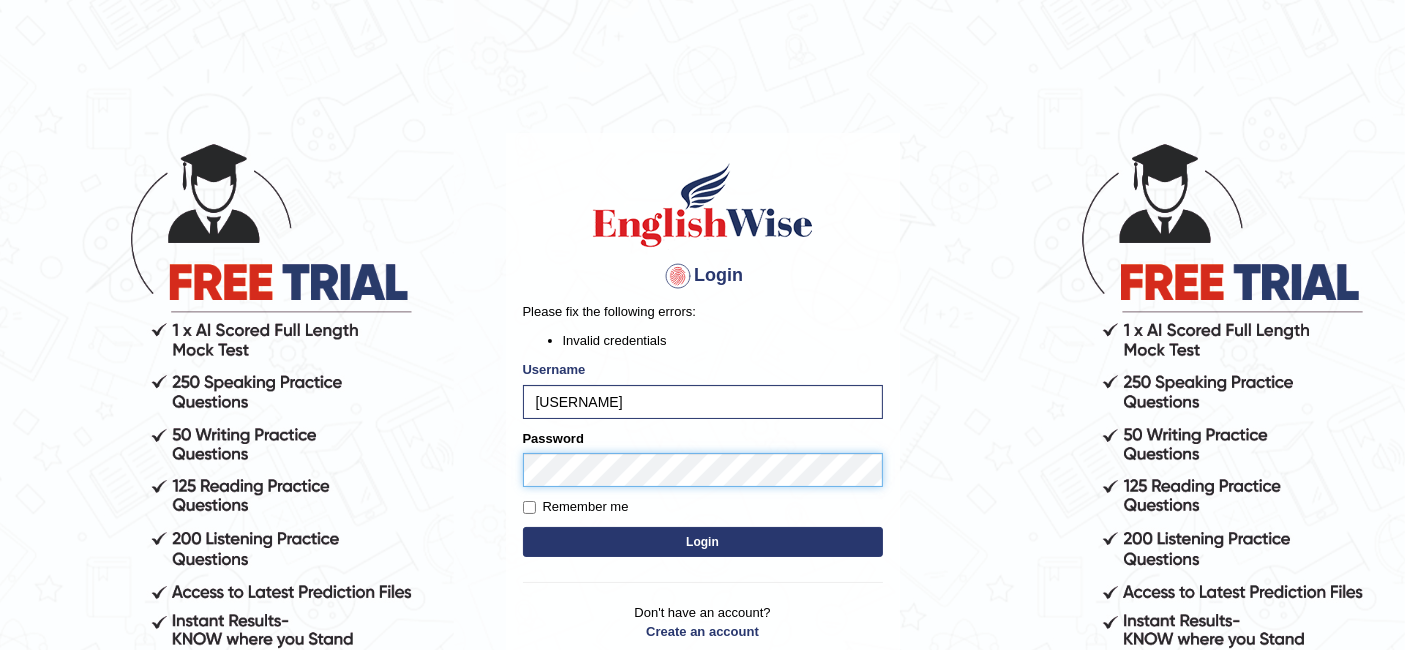 click on "Login
Please fix the following errors: Invalid credentials
Username
nehasethi
Password
Remember me
Login
Don't have an account?
Create an account
Forgot Password
2025 ©  English Wise.  All Rights Reserved  Back to English Wise" at bounding box center [702, 395] 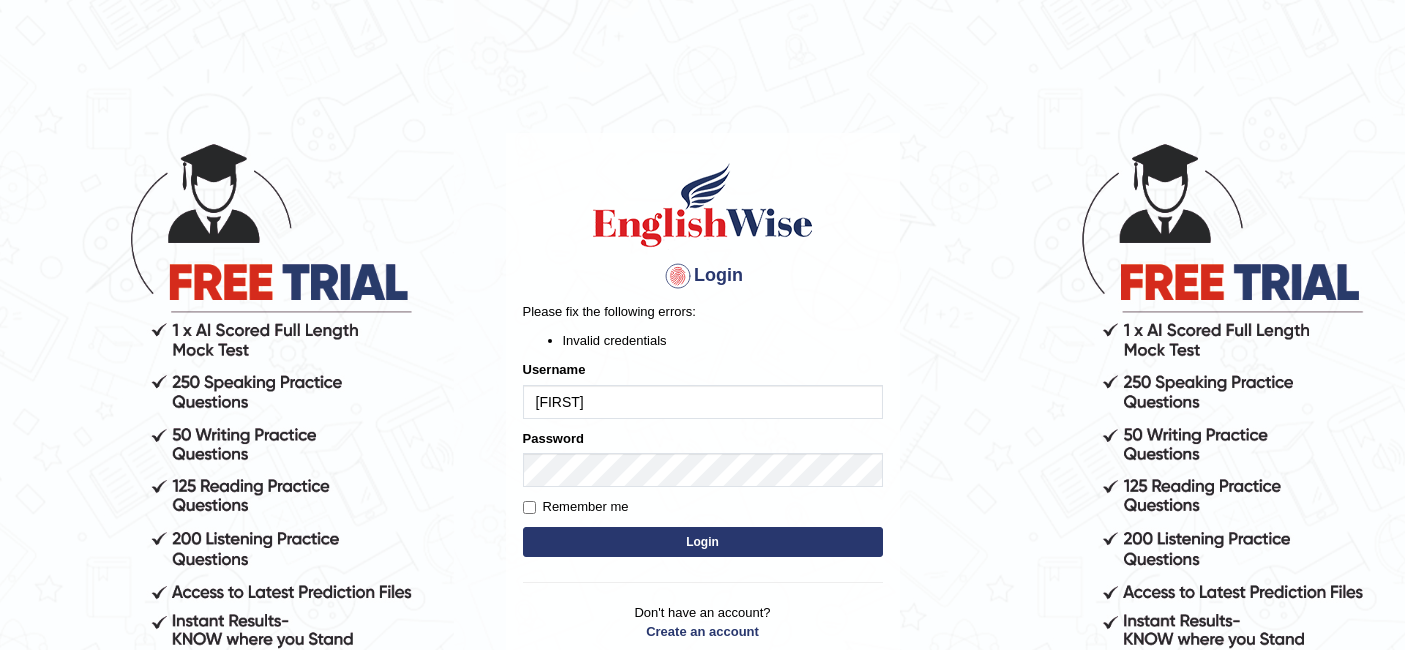 scroll, scrollTop: 0, scrollLeft: 0, axis: both 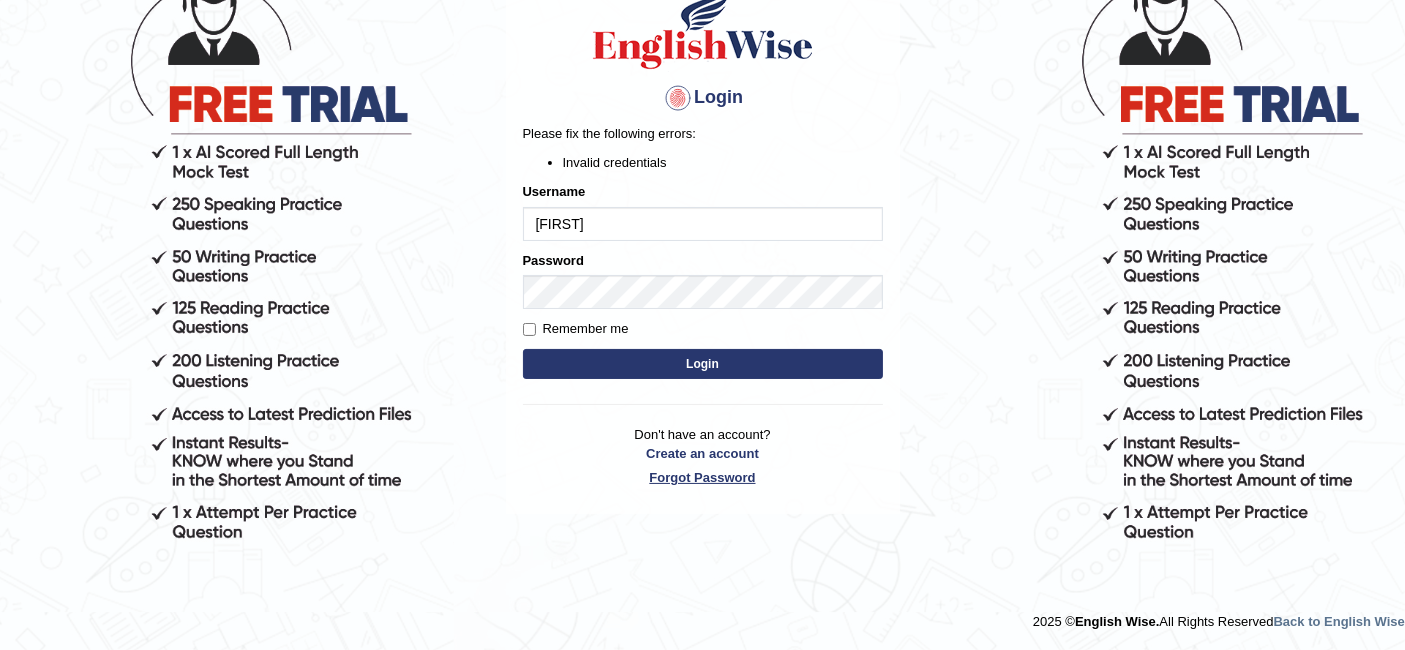 click on "Forgot Password" at bounding box center (703, 477) 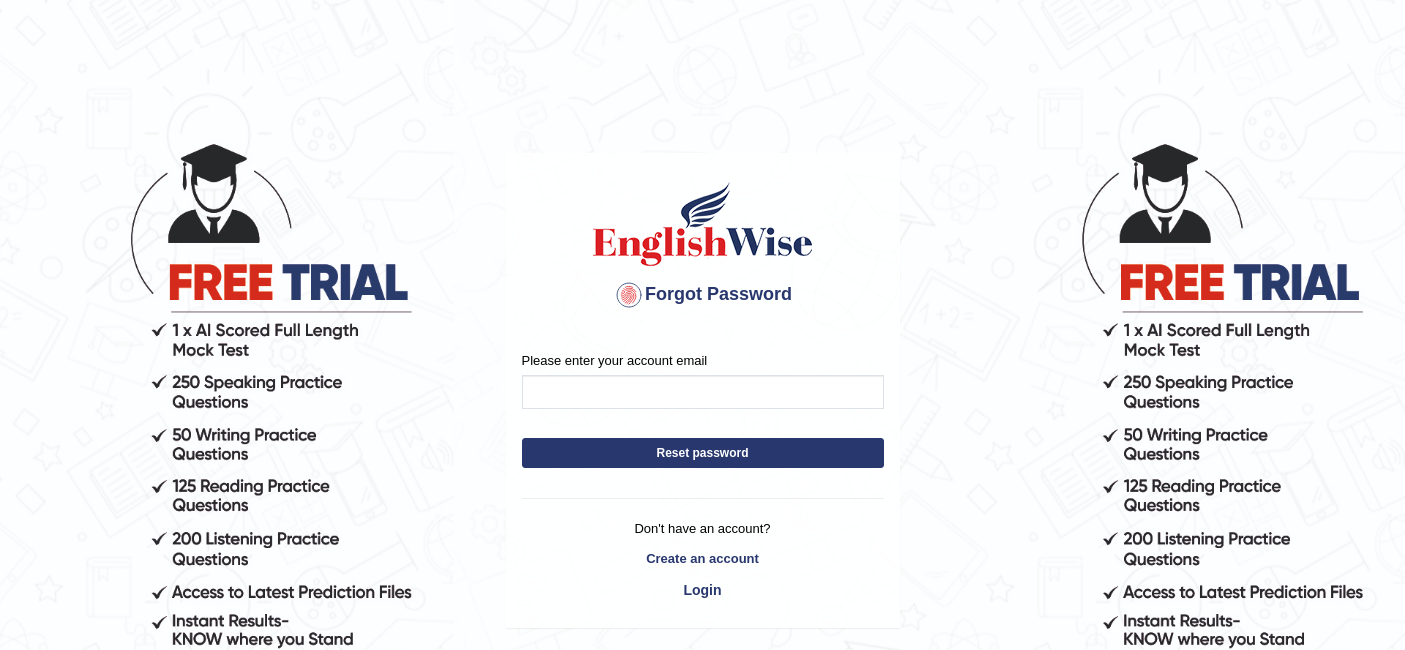 scroll, scrollTop: 0, scrollLeft: 0, axis: both 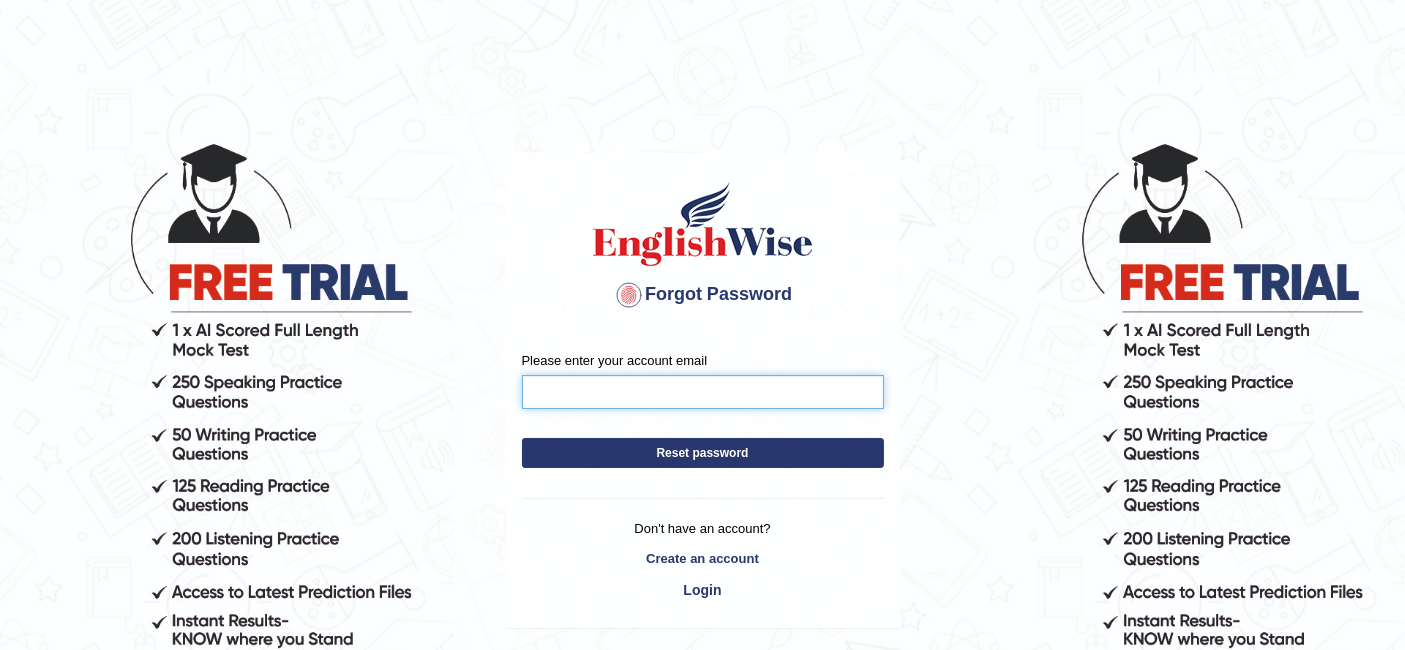 click on "Please enter your account email" at bounding box center [703, 392] 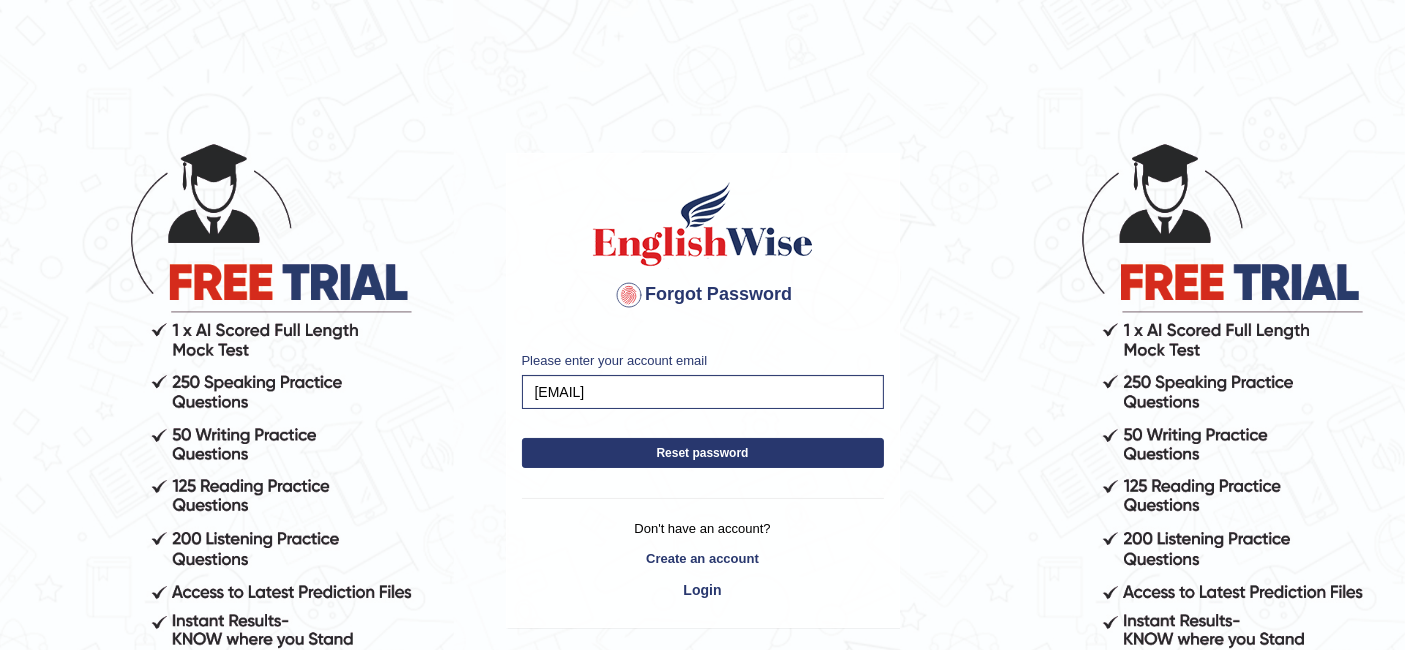 click on "Reset password" at bounding box center [703, 453] 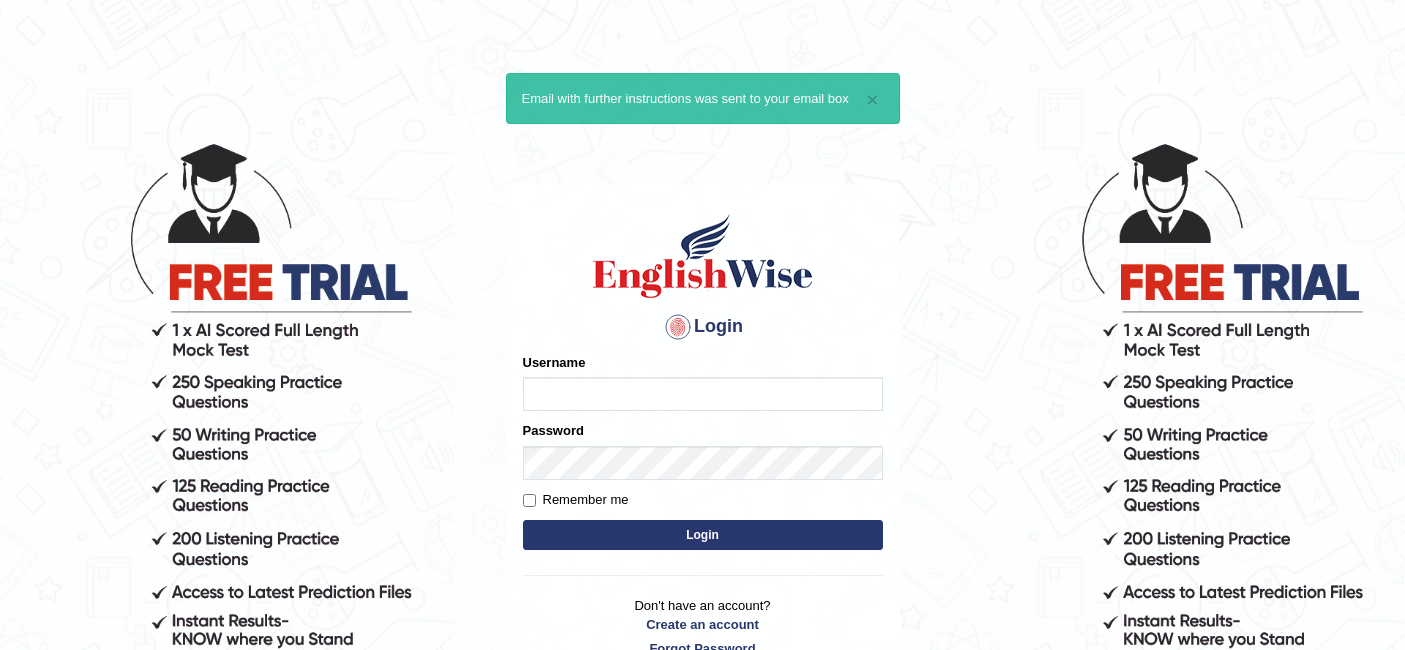 scroll, scrollTop: 0, scrollLeft: 0, axis: both 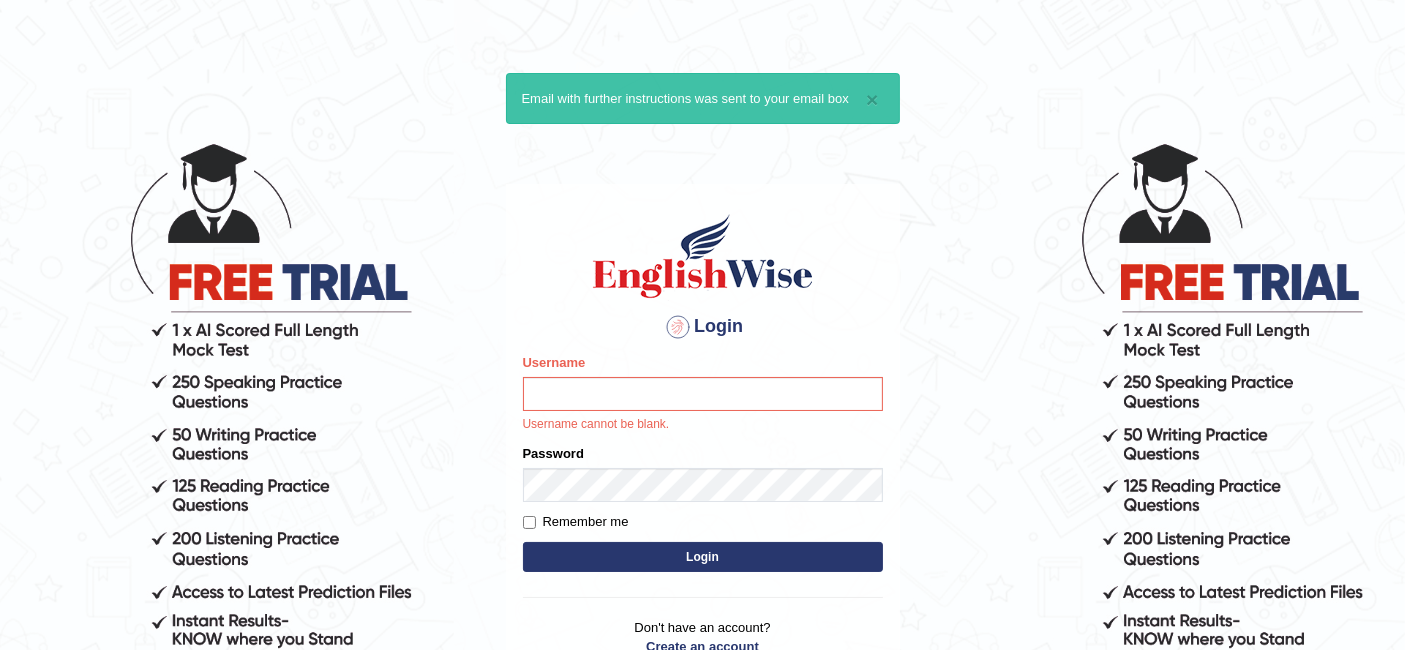 click at bounding box center (678, 327) 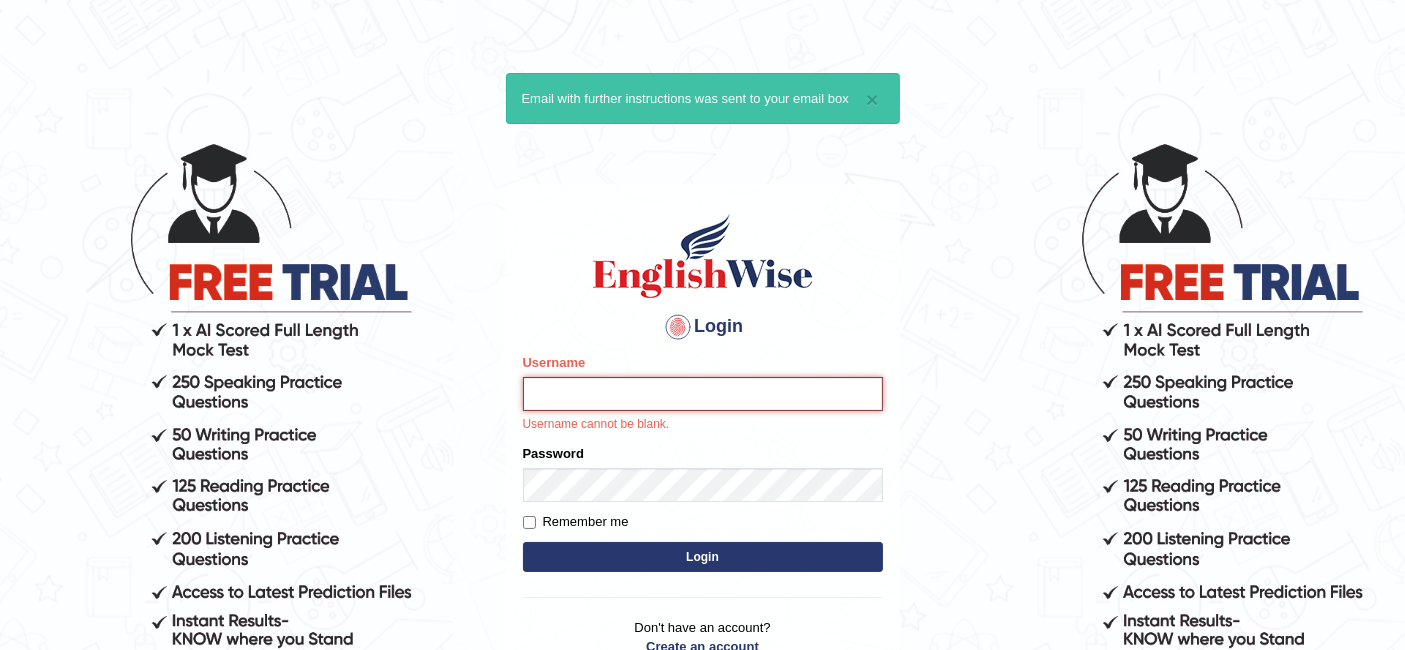 click on "Username" at bounding box center [703, 394] 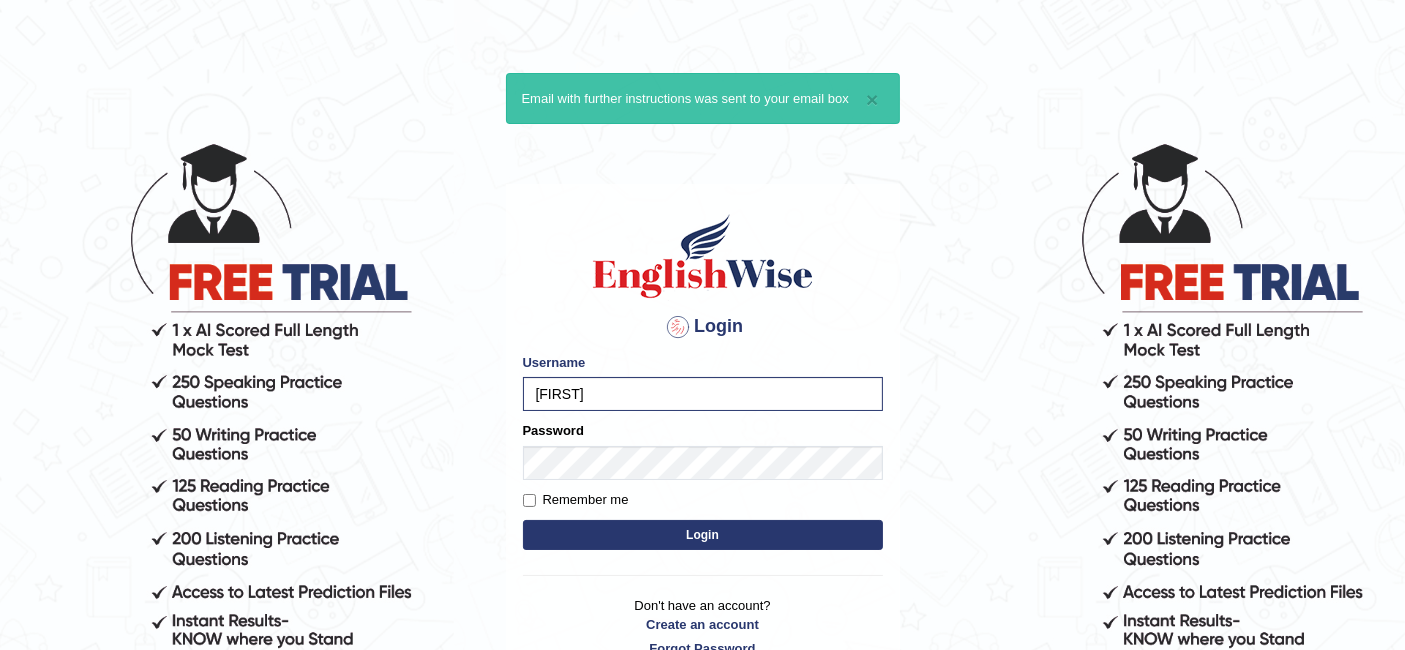 click at bounding box center (678, 327) 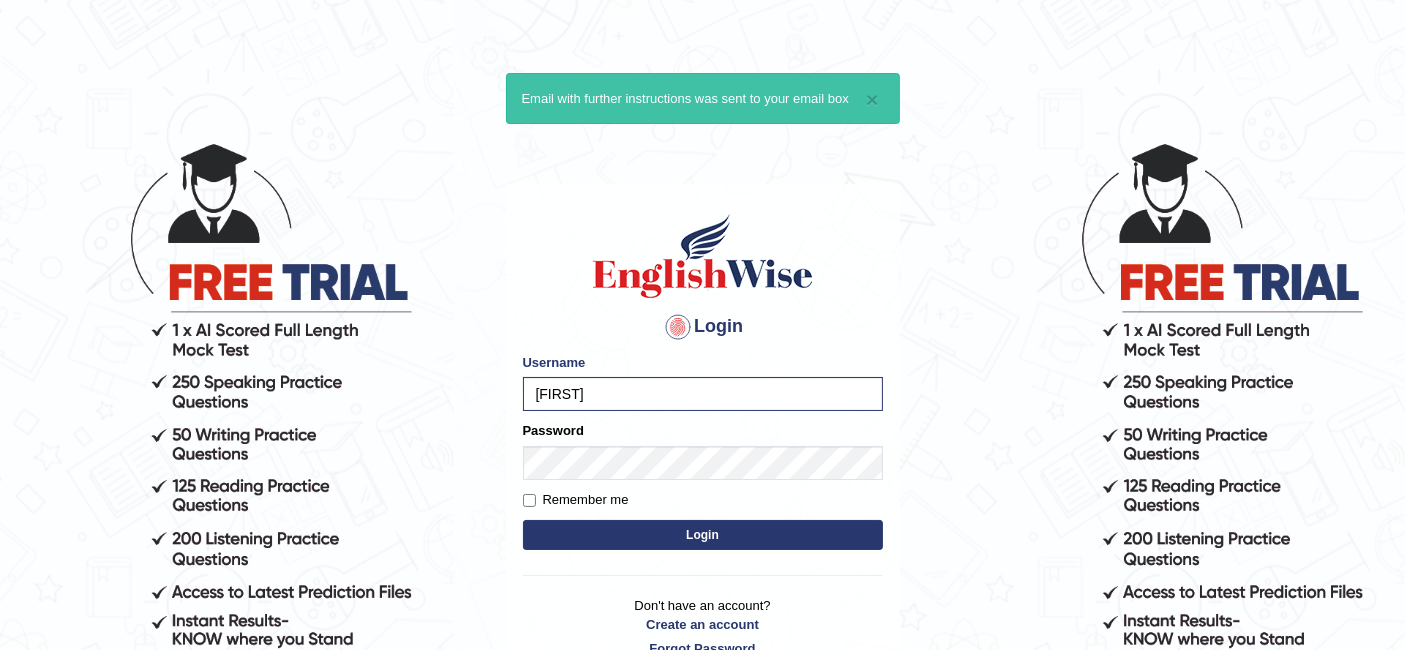 click on "Login" at bounding box center (703, 327) 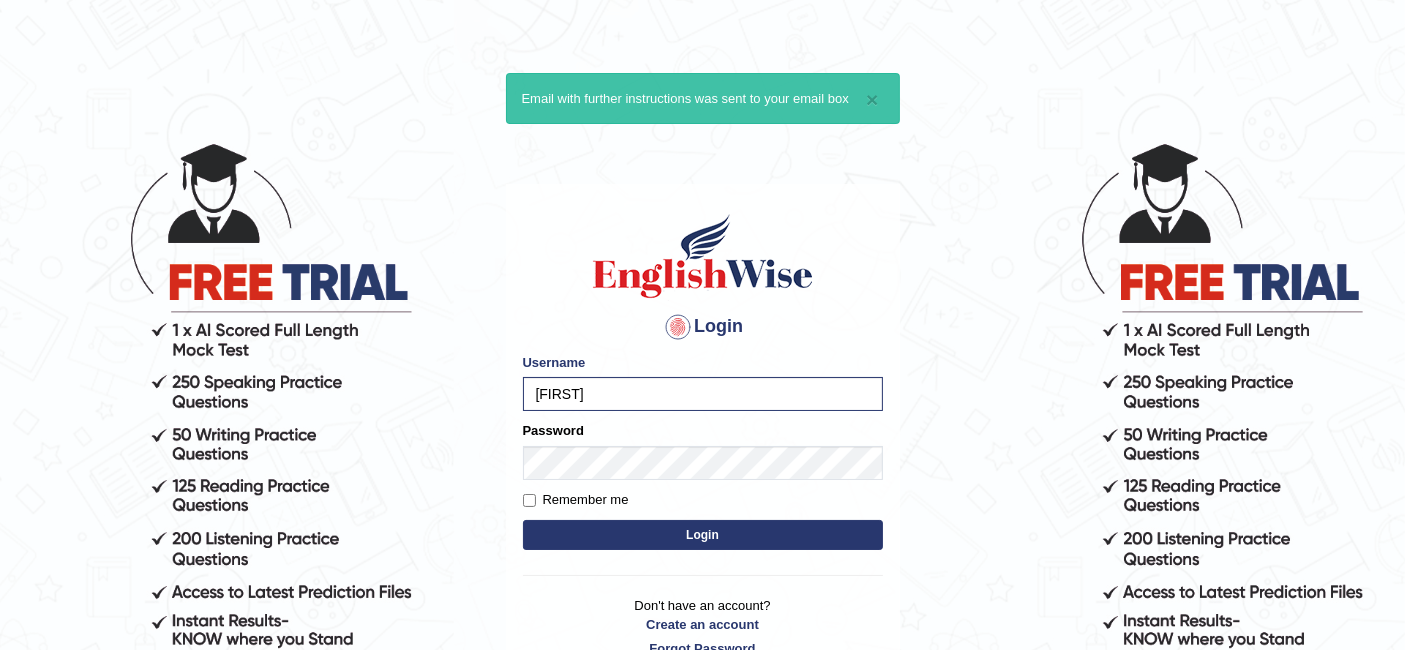 click at bounding box center [678, 327] 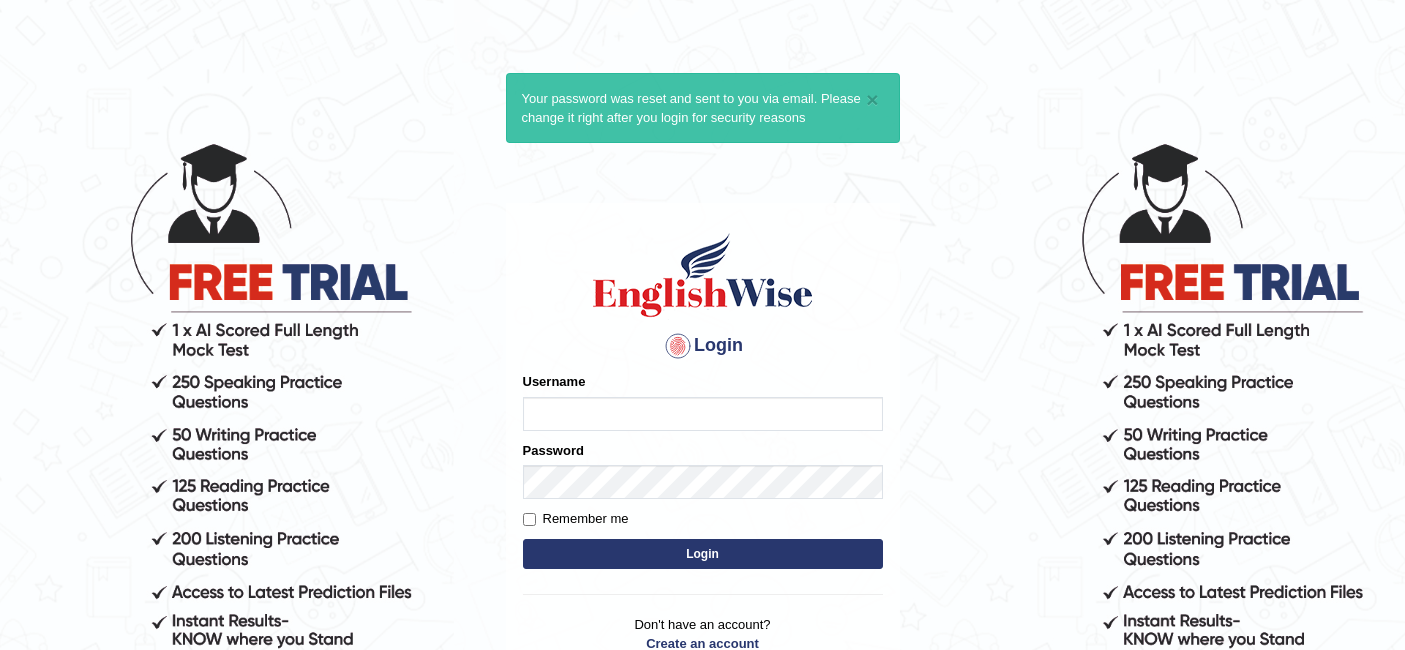 scroll, scrollTop: 0, scrollLeft: 0, axis: both 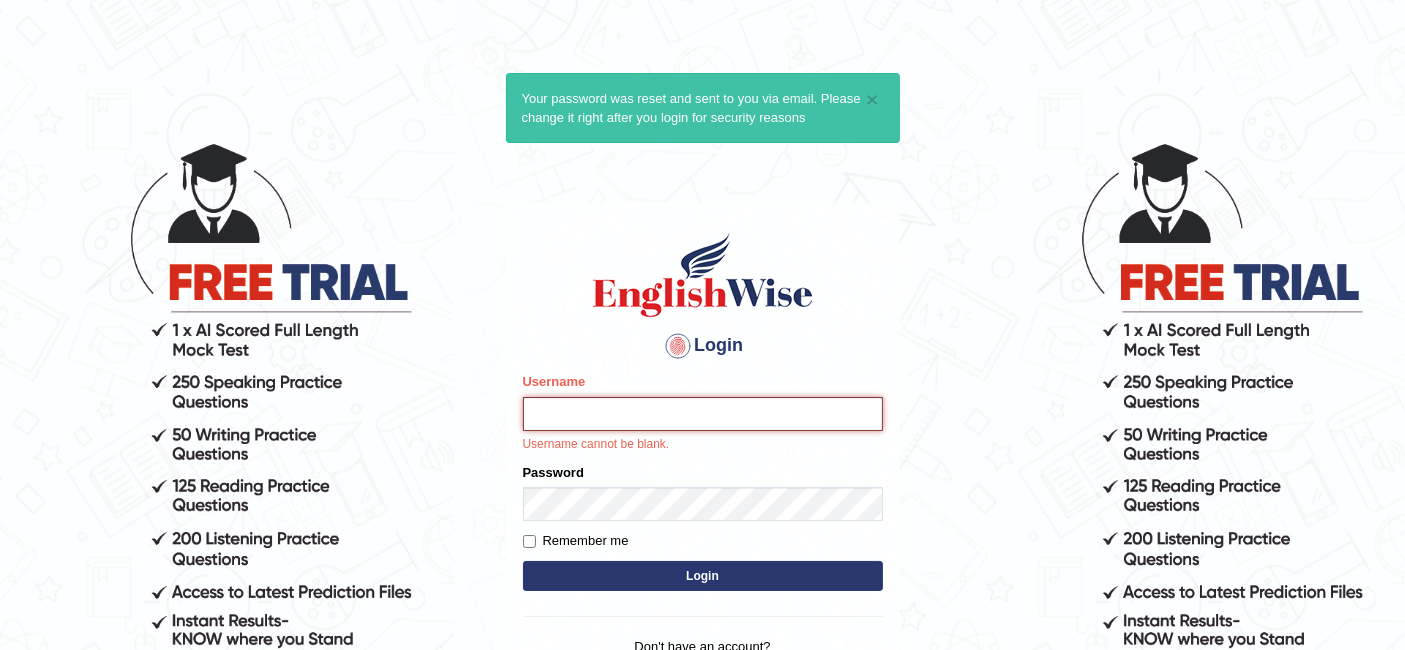 click on "Username" at bounding box center (703, 414) 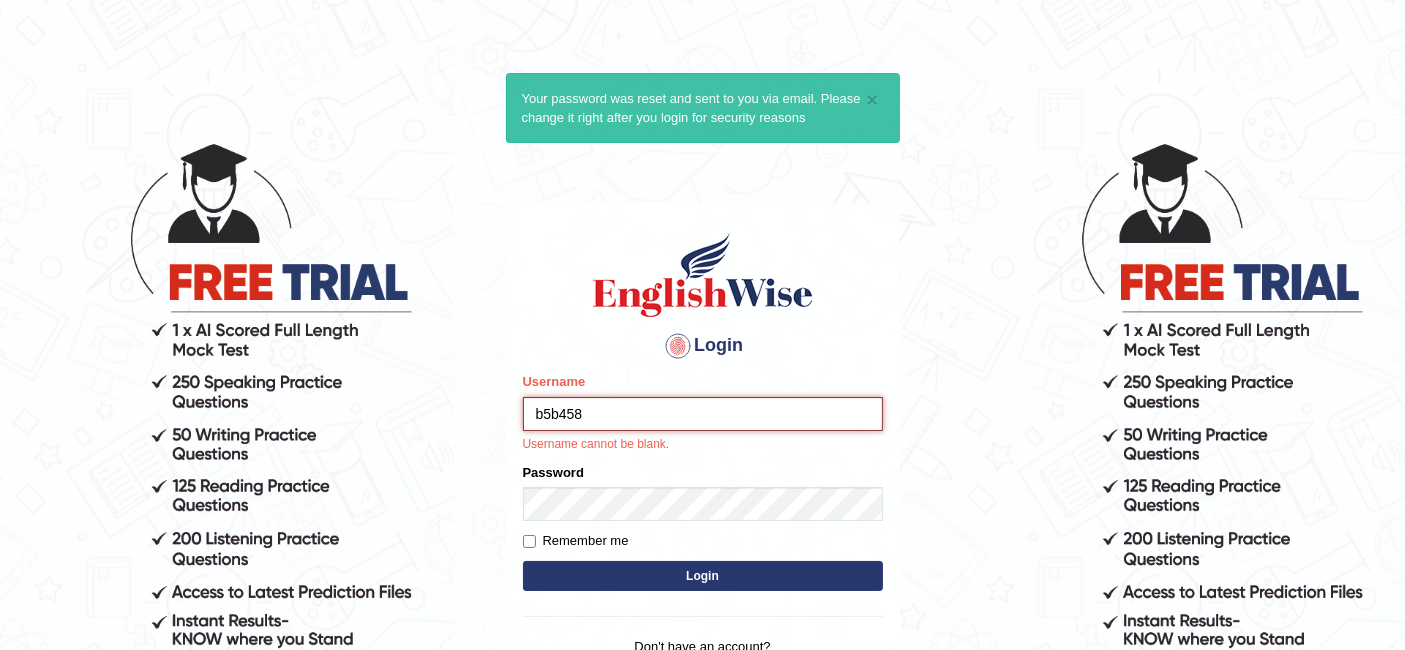 type on "b5b458" 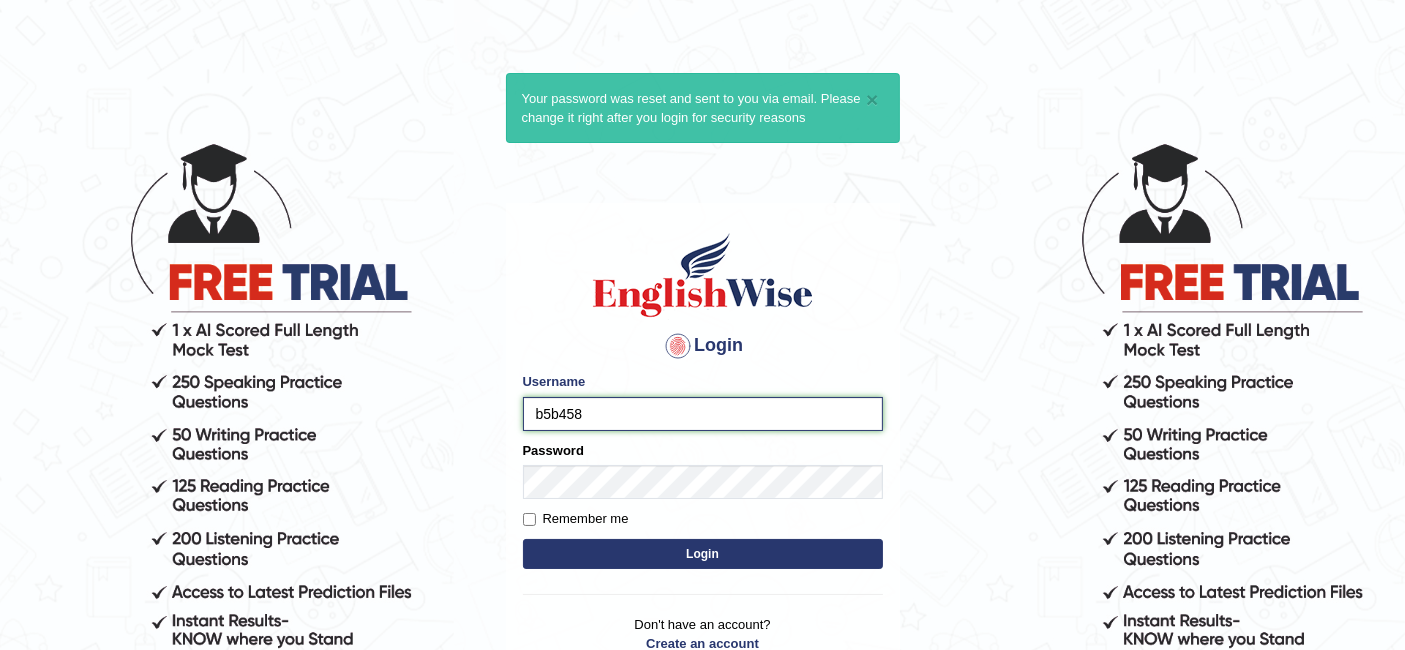 drag, startPoint x: 600, startPoint y: 402, endPoint x: 400, endPoint y: 427, distance: 201.55644 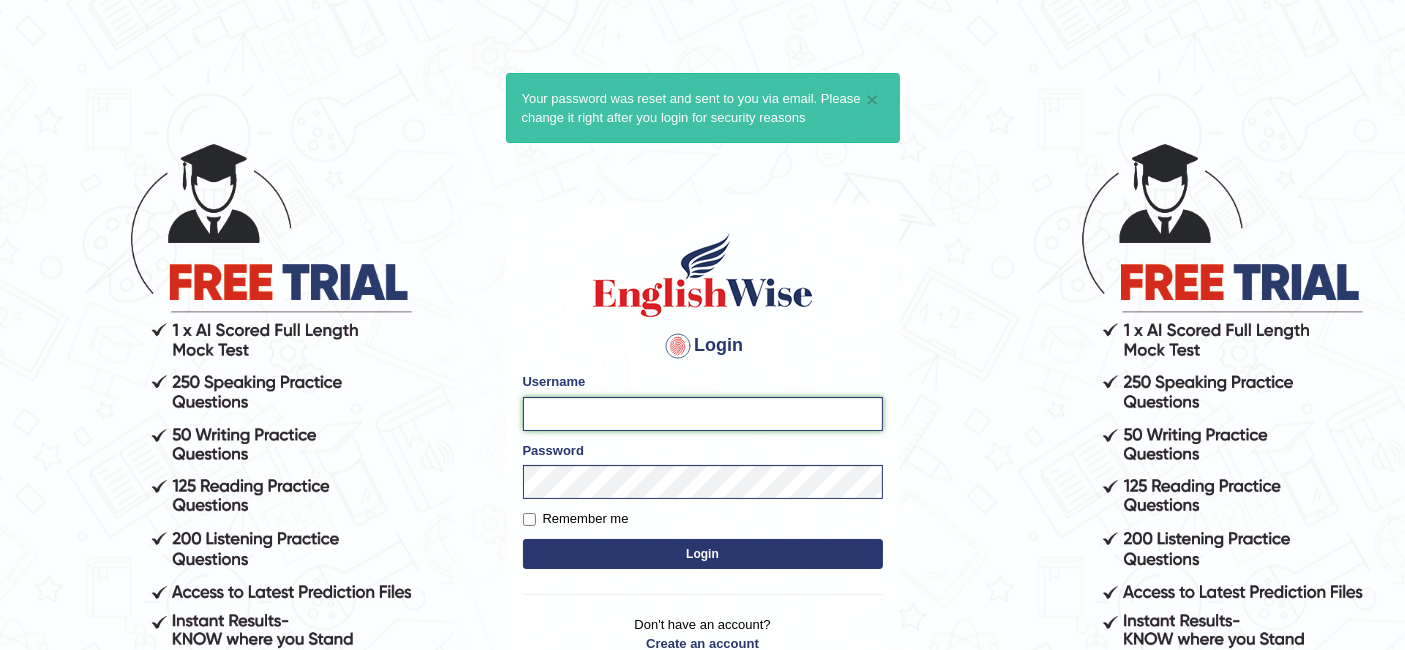 click on "Username" at bounding box center (703, 414) 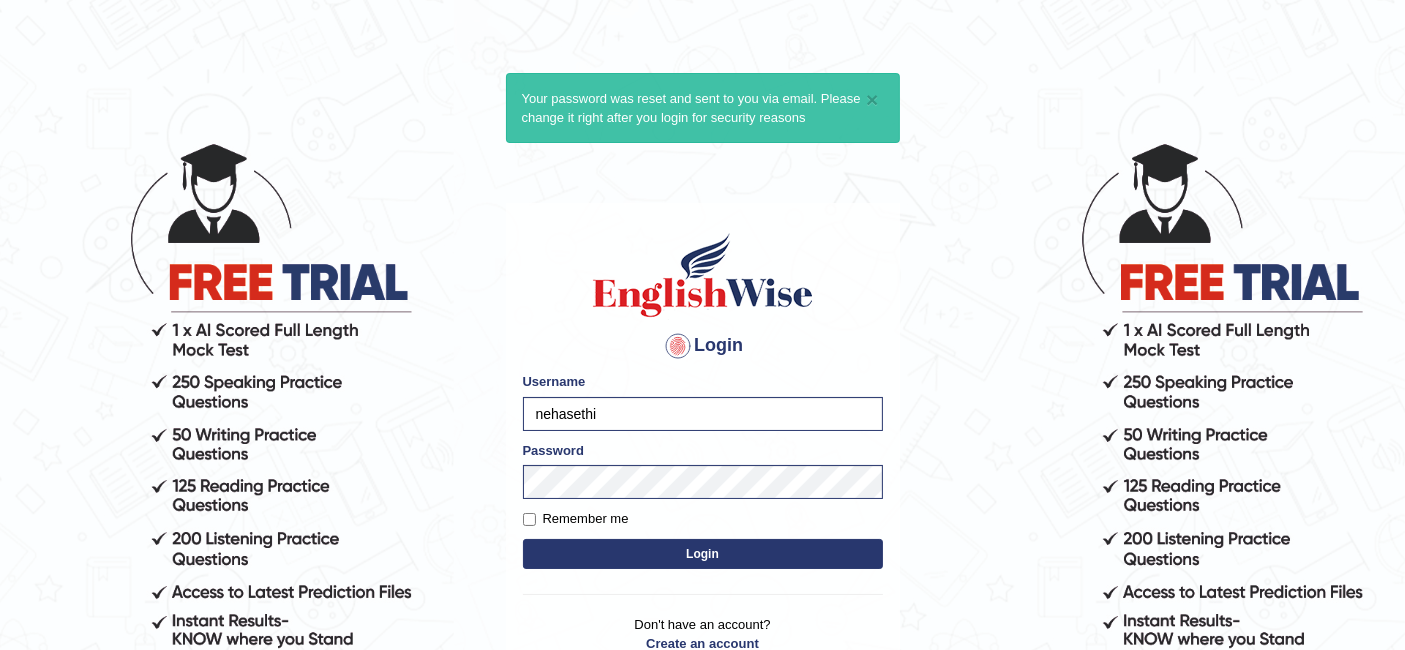 click on "Login" at bounding box center [703, 554] 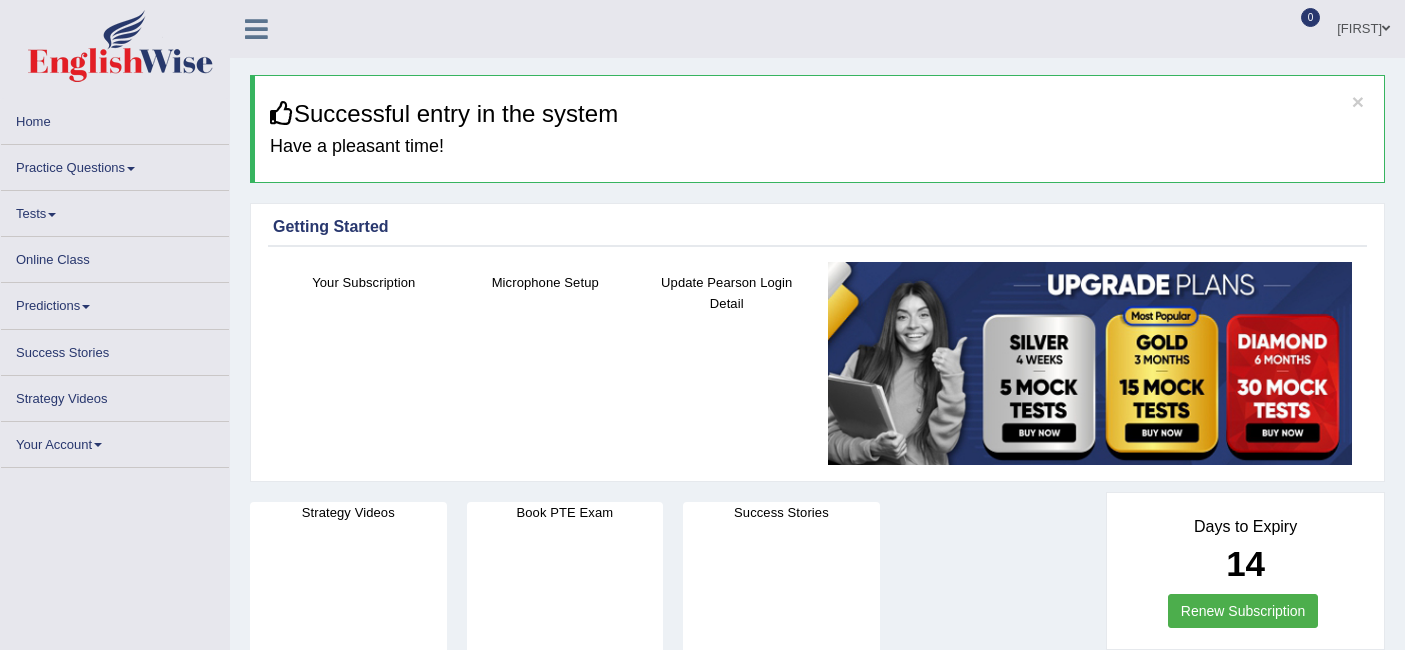 scroll, scrollTop: 0, scrollLeft: 0, axis: both 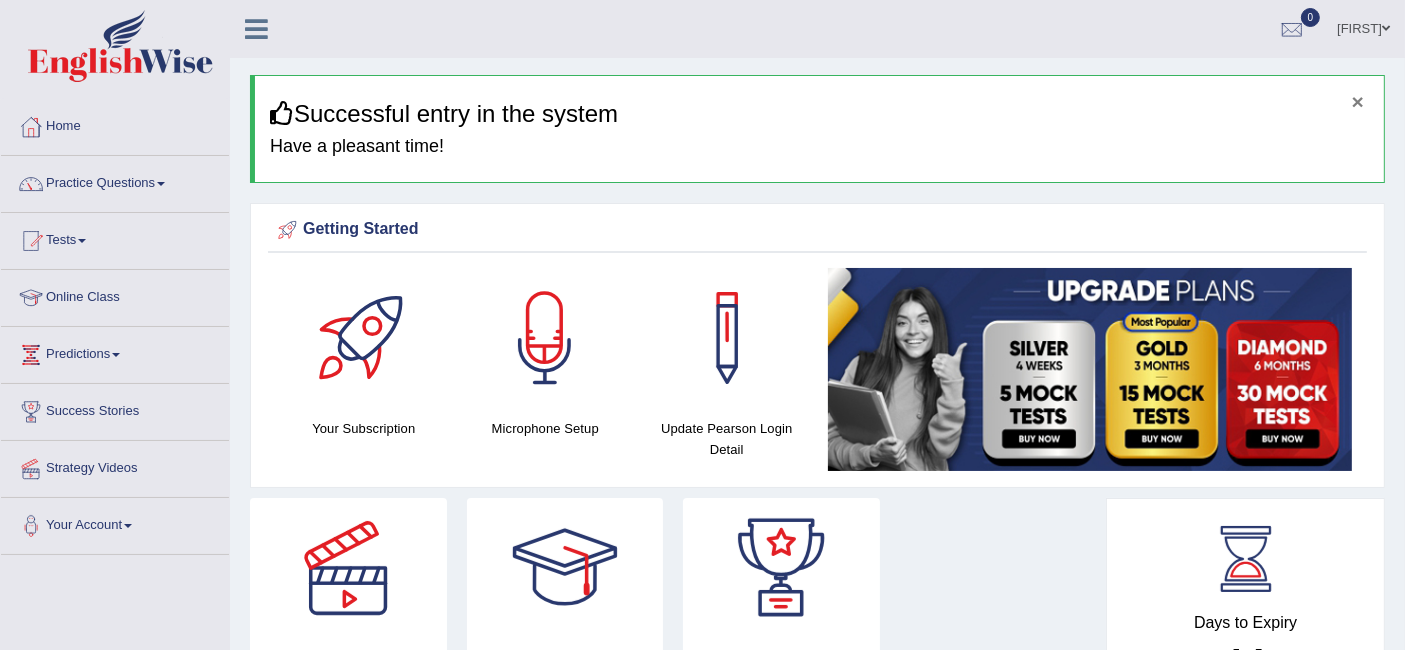 click on "×" at bounding box center [1358, 101] 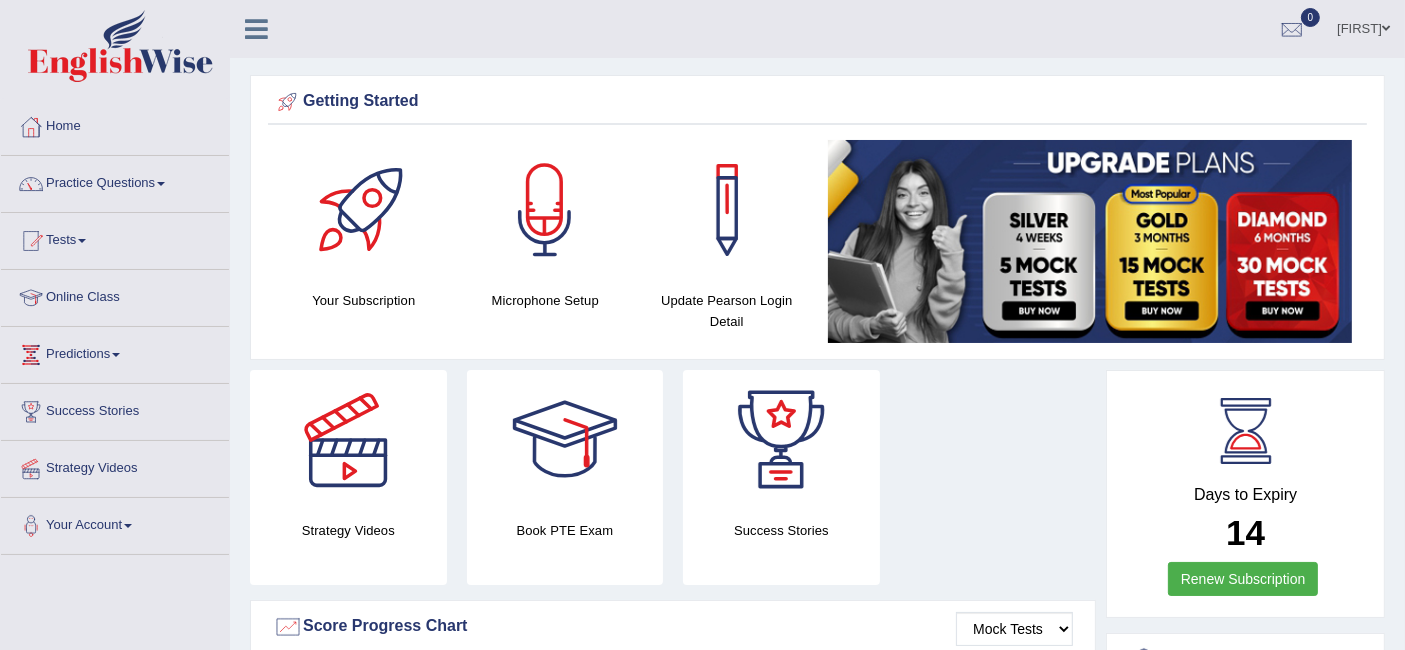 click on "[FIRST]" at bounding box center (1363, 26) 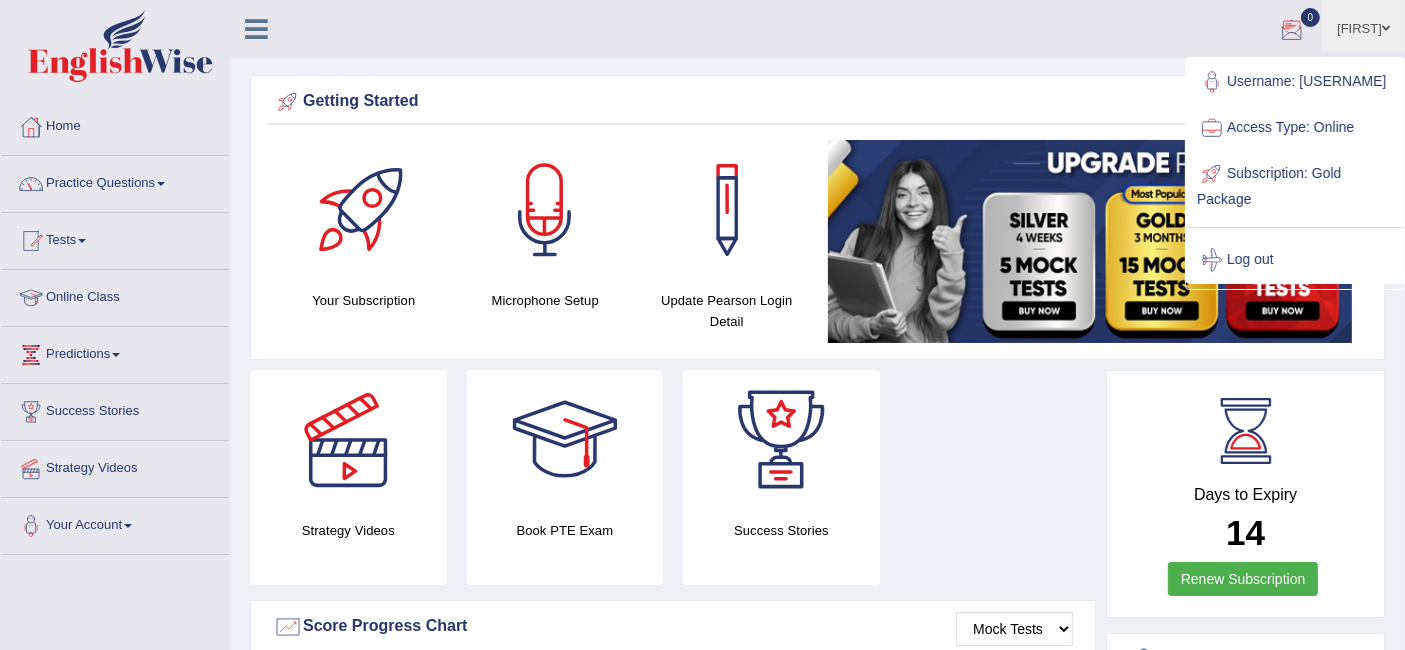 click on "Getting Started" at bounding box center (817, 102) 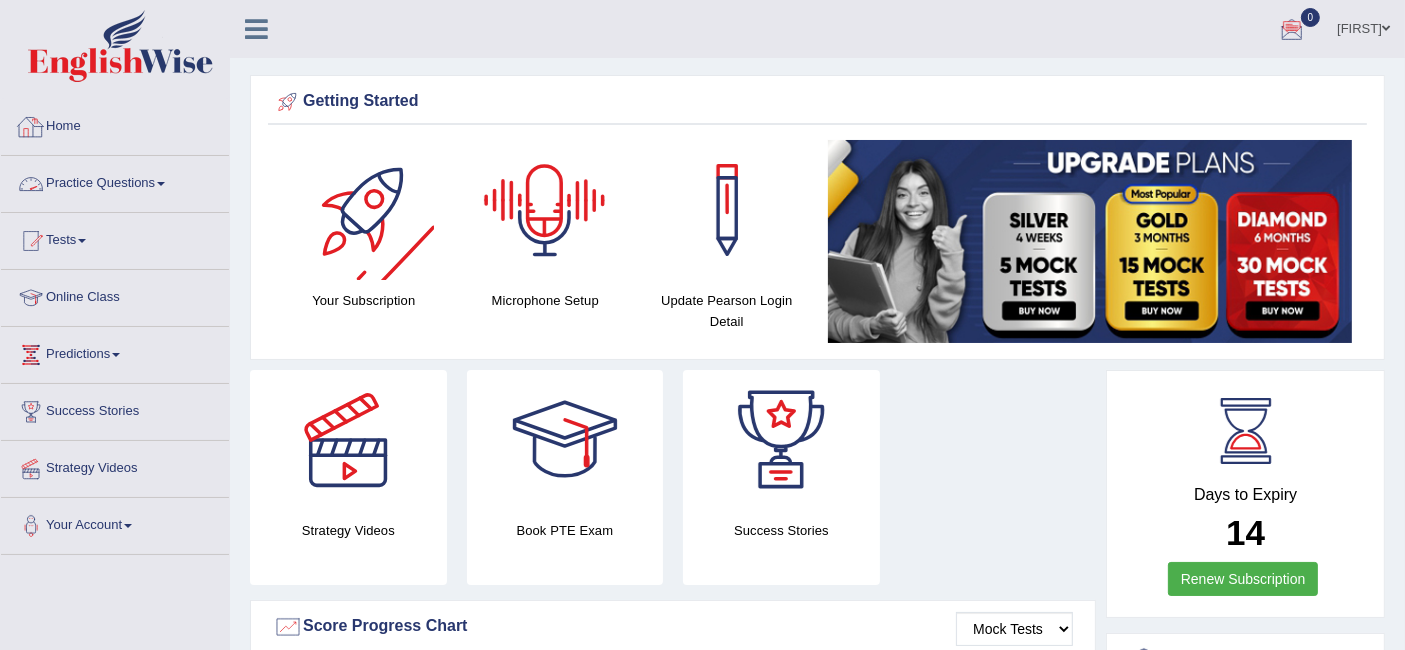 click on "Home" at bounding box center (115, 124) 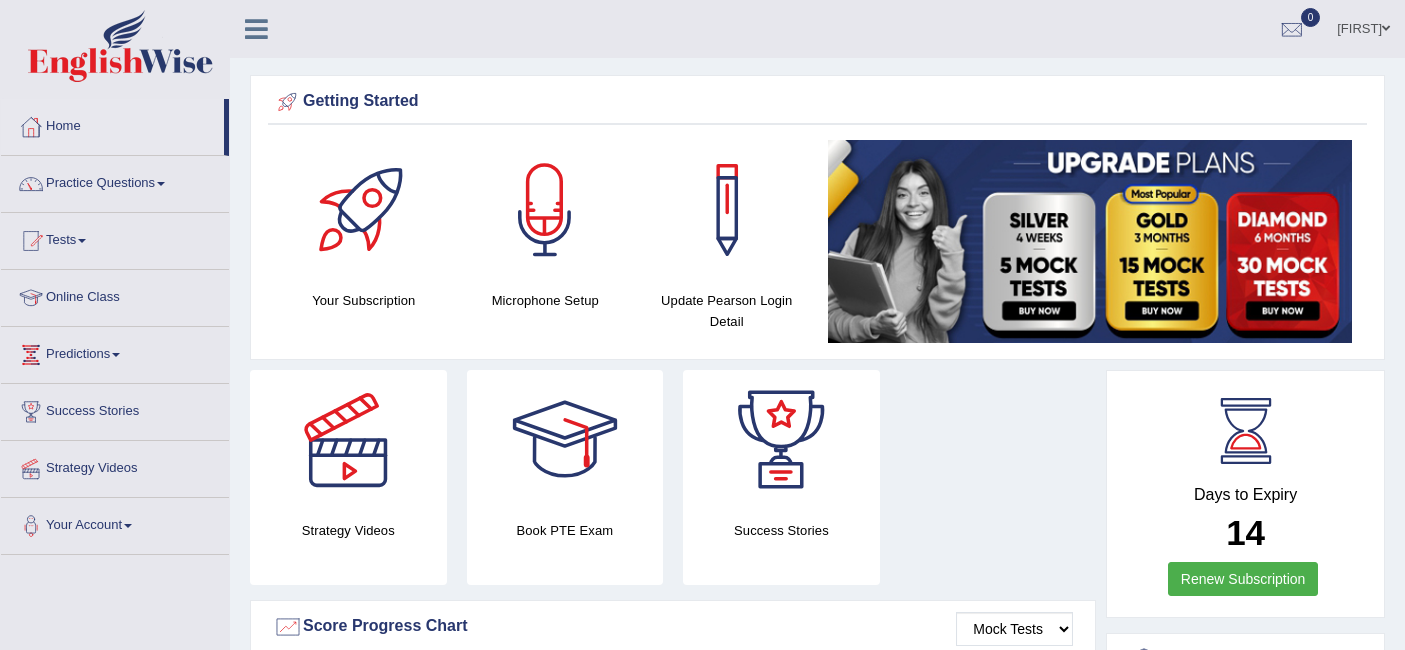 scroll, scrollTop: 0, scrollLeft: 0, axis: both 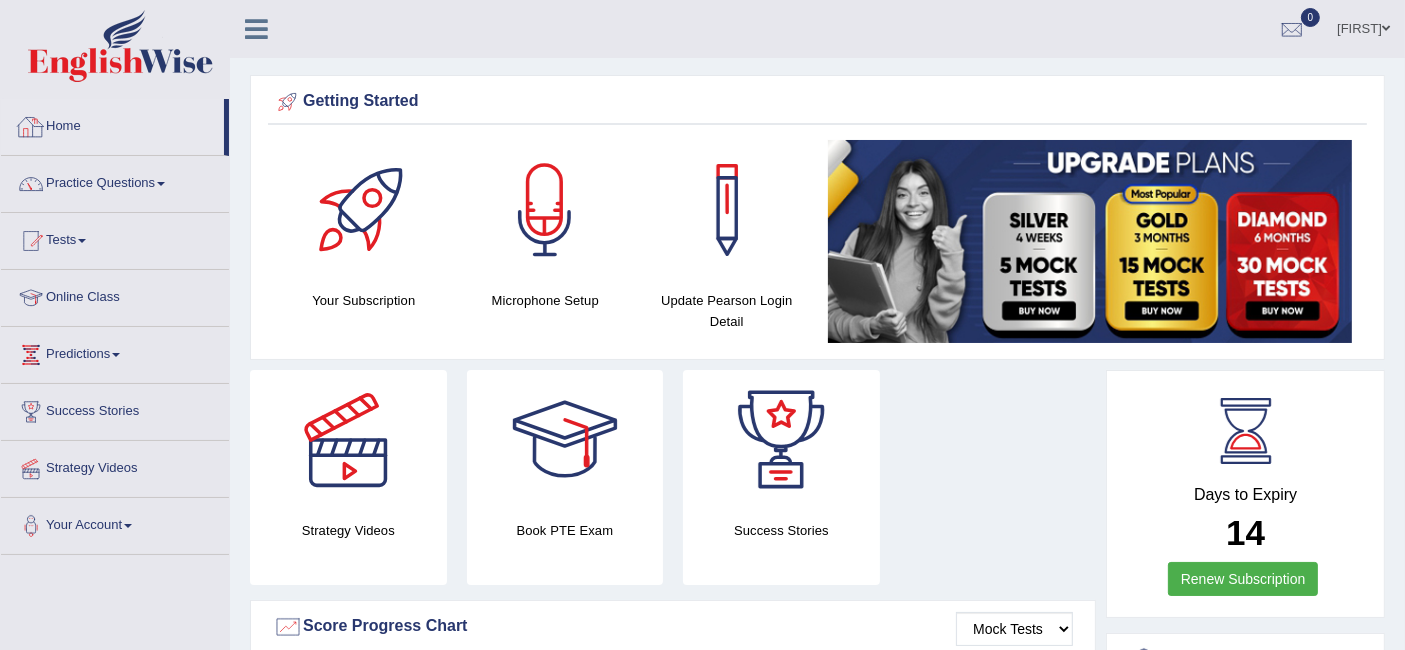 click on "Home" at bounding box center (112, 124) 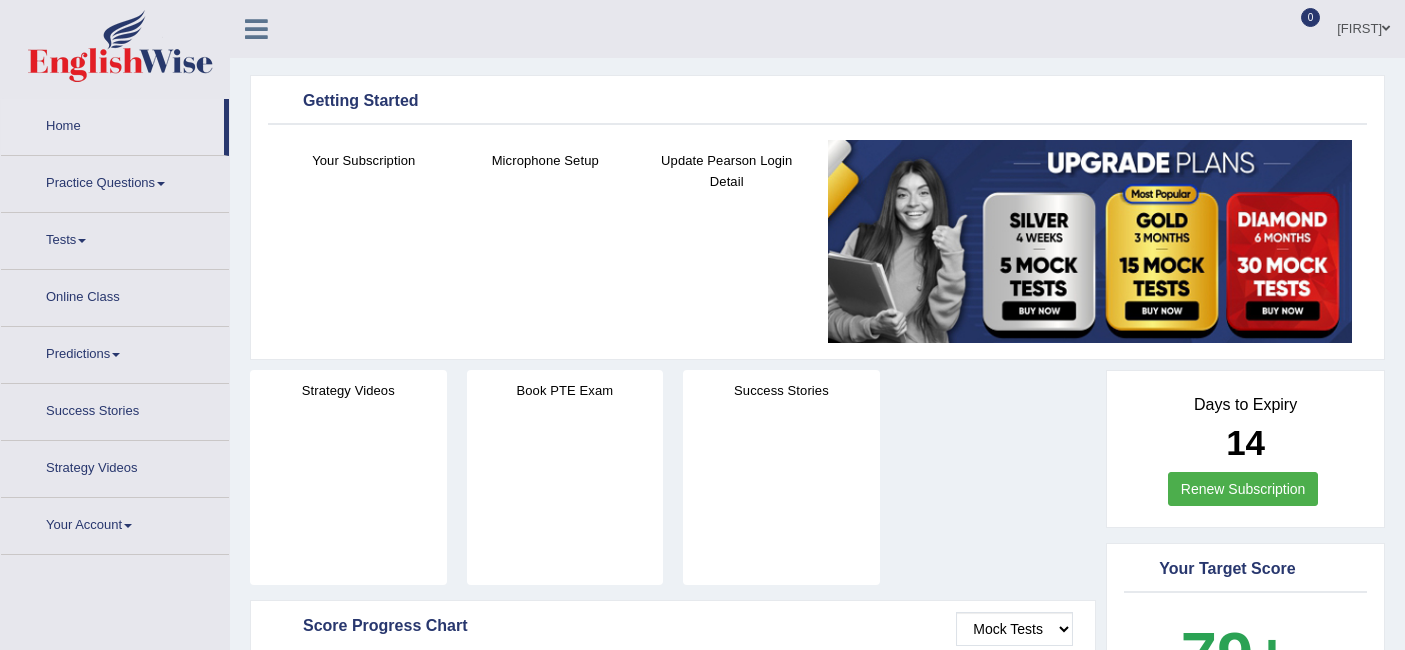 scroll, scrollTop: 0, scrollLeft: 0, axis: both 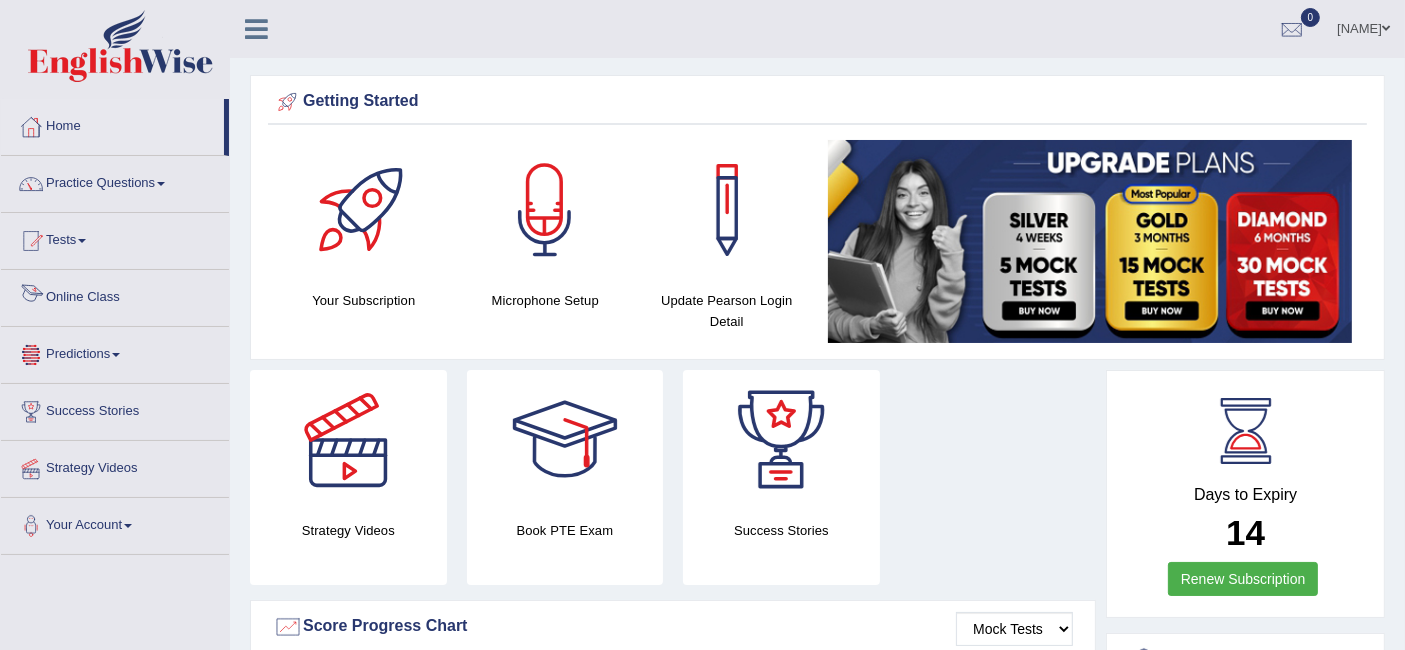 click on "Online Class" at bounding box center (115, 295) 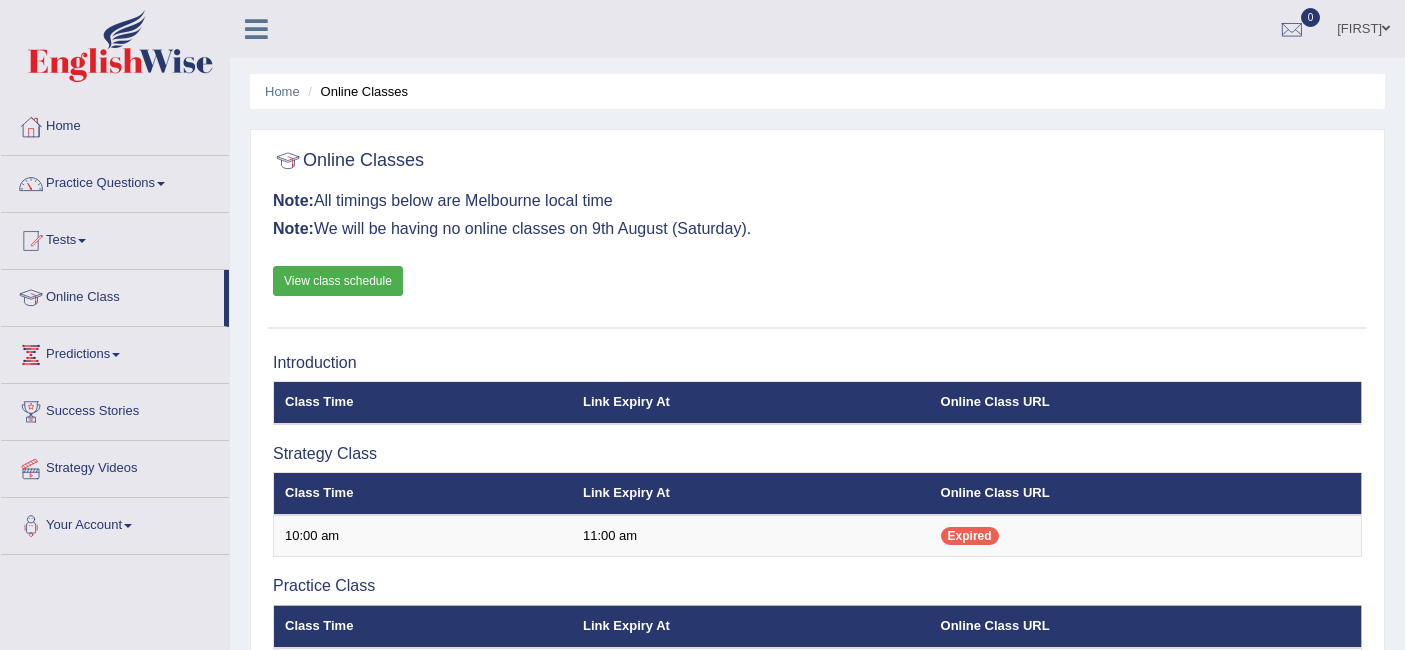 scroll, scrollTop: 0, scrollLeft: 0, axis: both 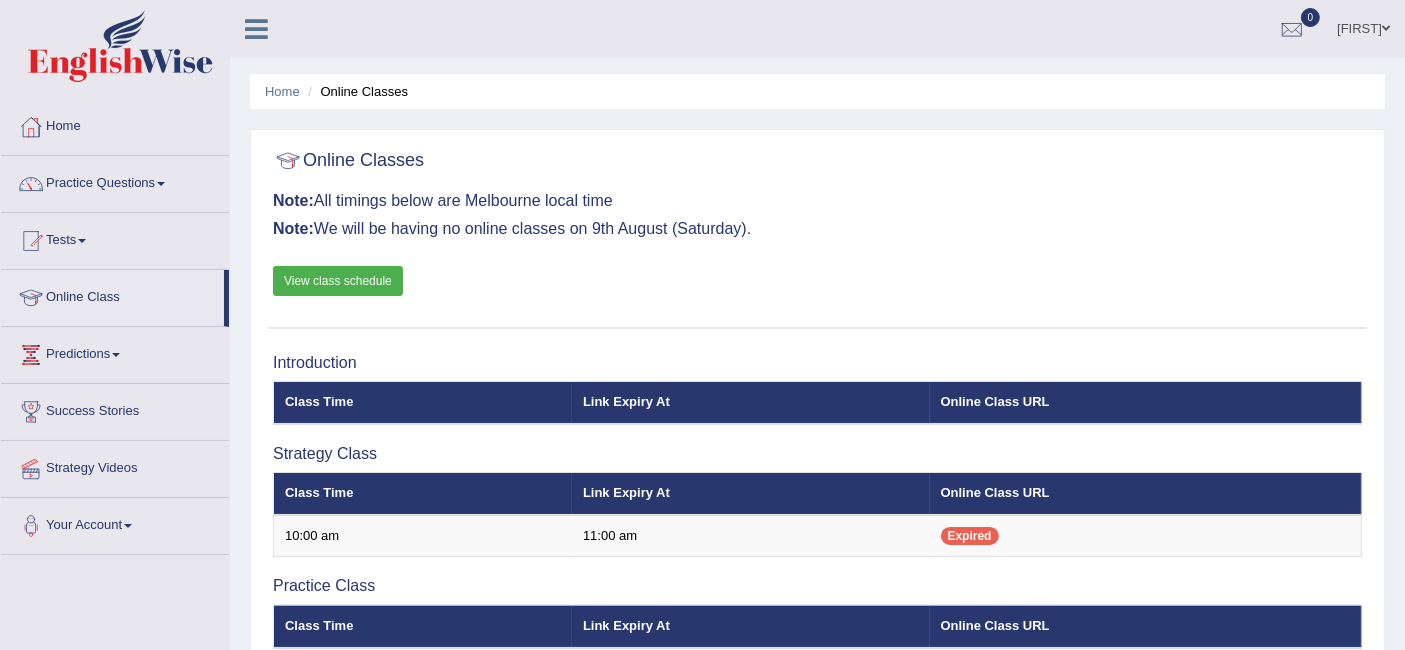click on "View class schedule" at bounding box center (338, 281) 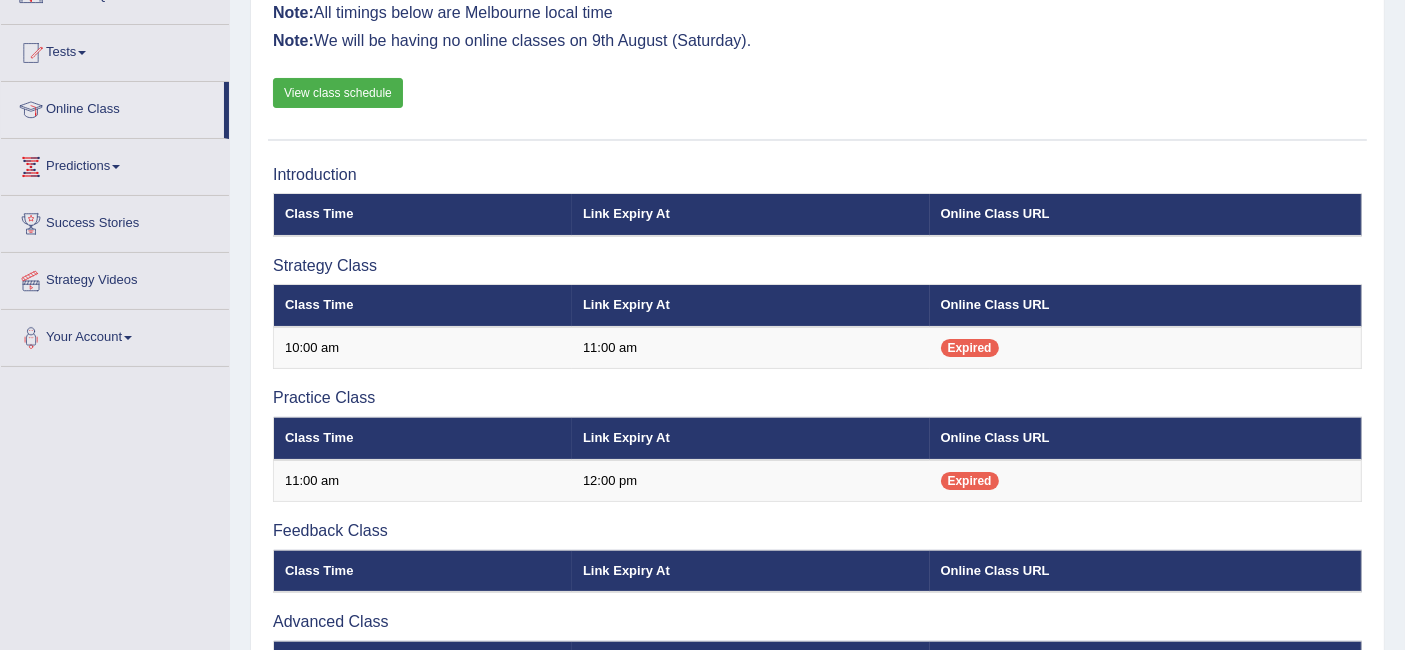 scroll, scrollTop: 186, scrollLeft: 0, axis: vertical 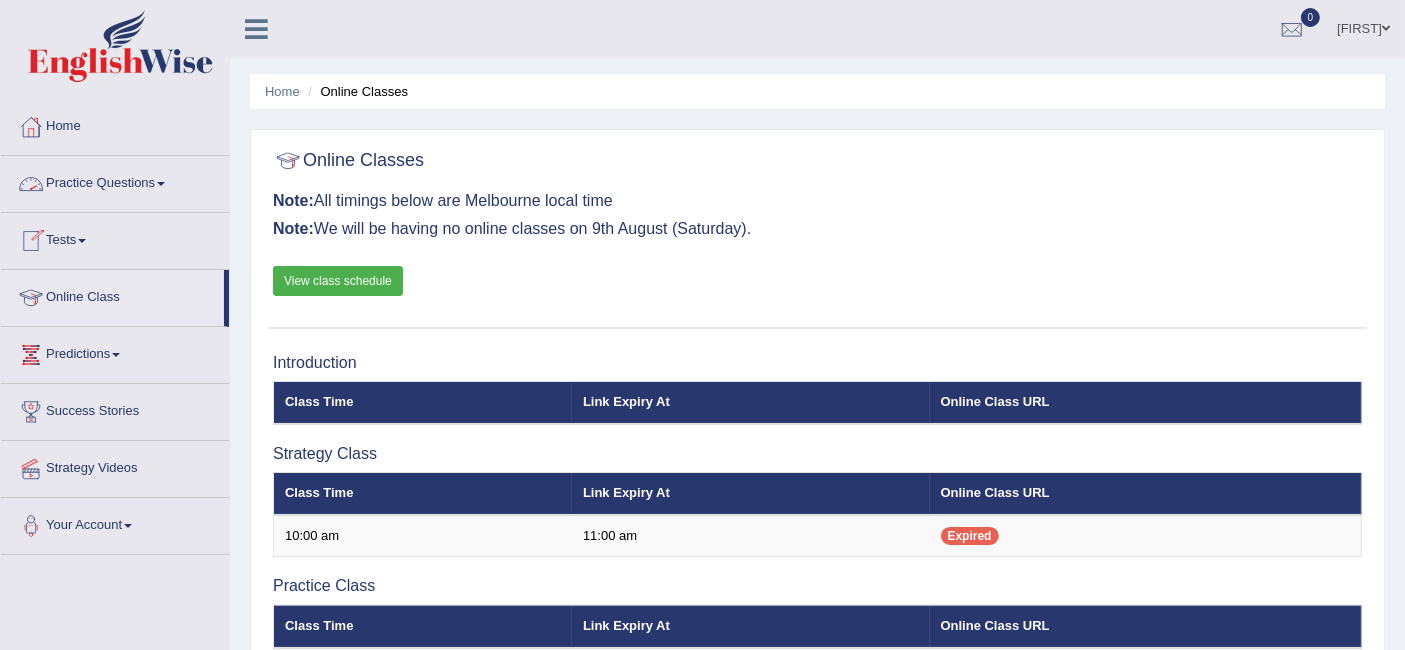 click on "Tests" at bounding box center [115, 238] 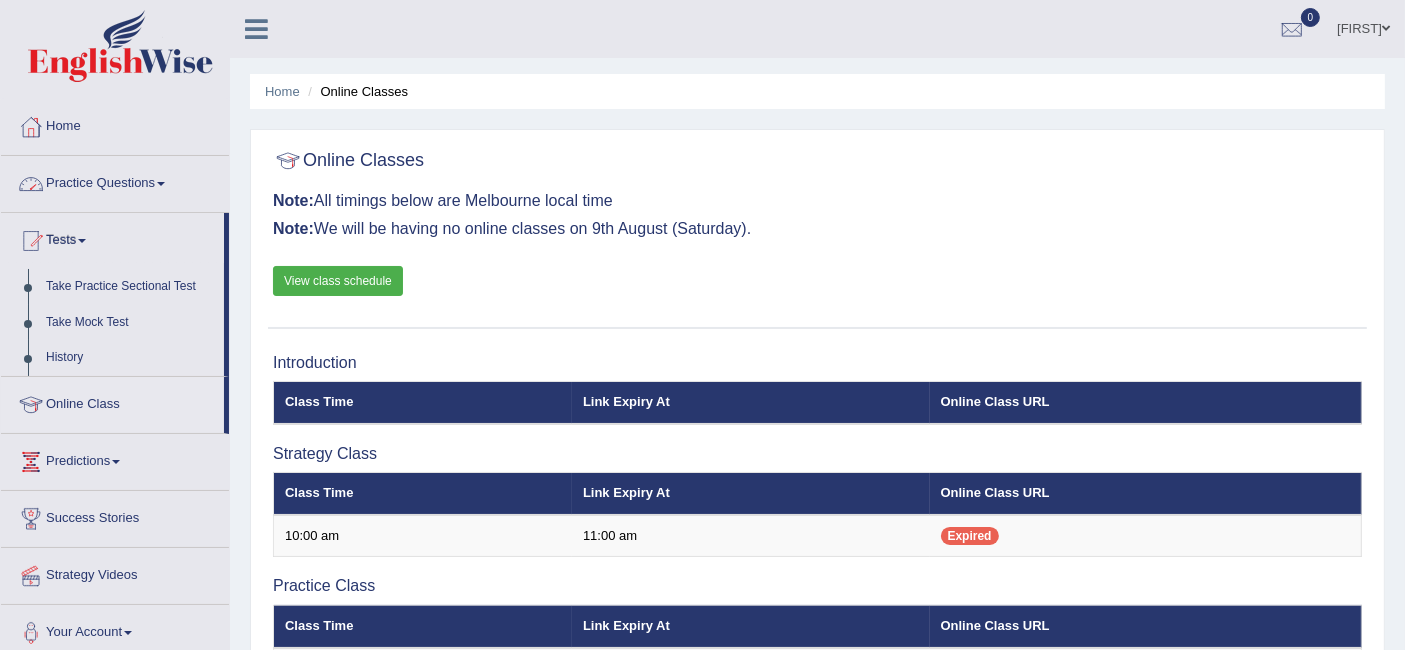 click on "Practice Questions" at bounding box center (115, 181) 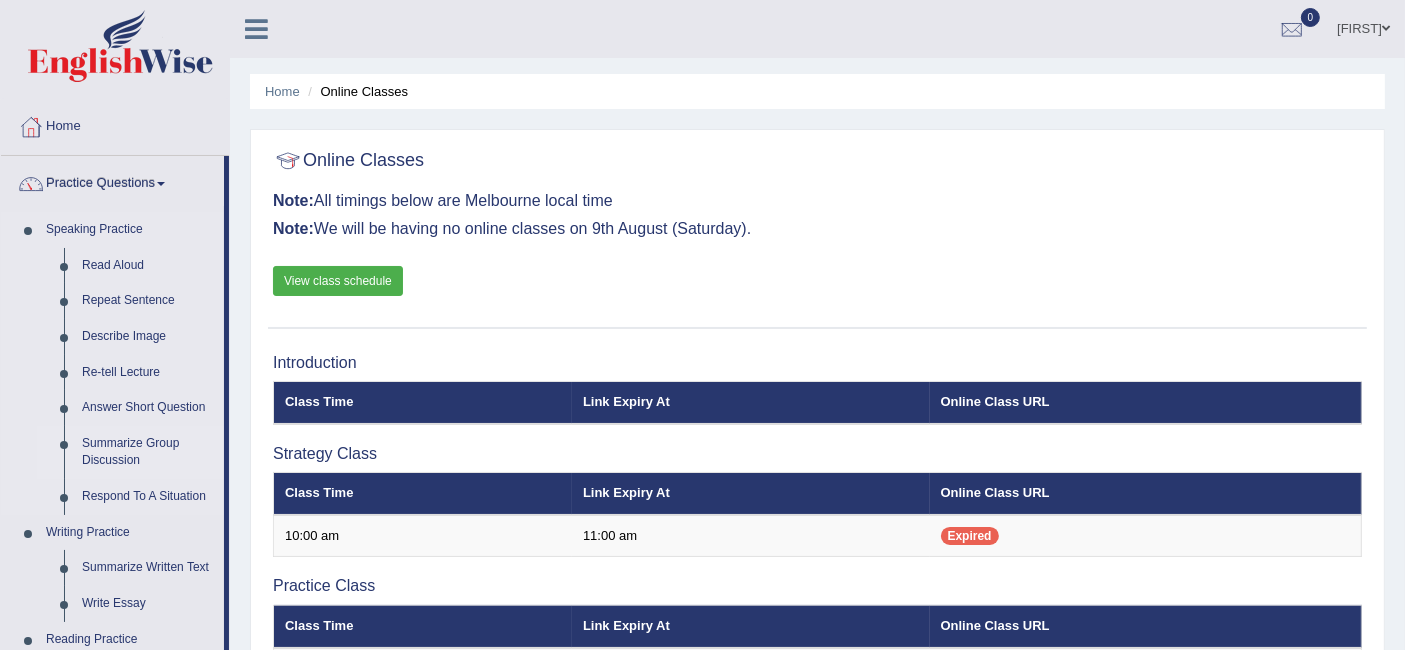 click on "Summarize Group Discussion" at bounding box center [148, 452] 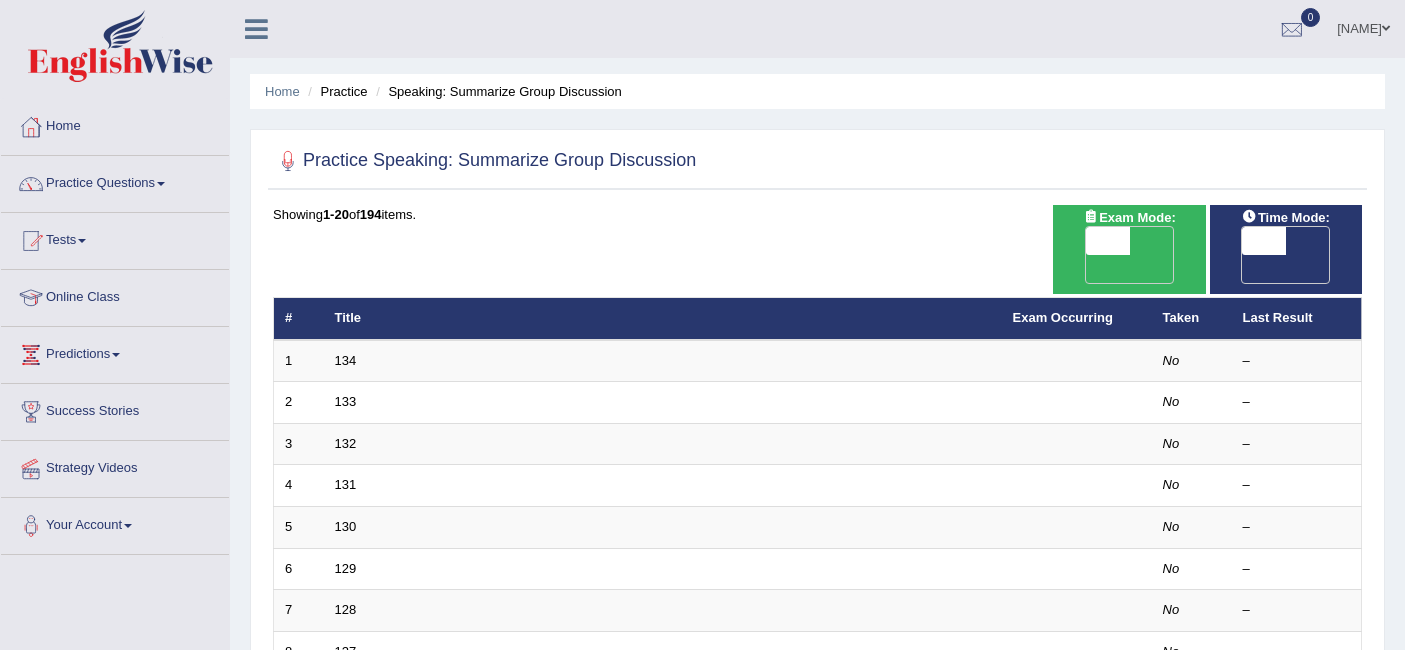 scroll, scrollTop: 0, scrollLeft: 0, axis: both 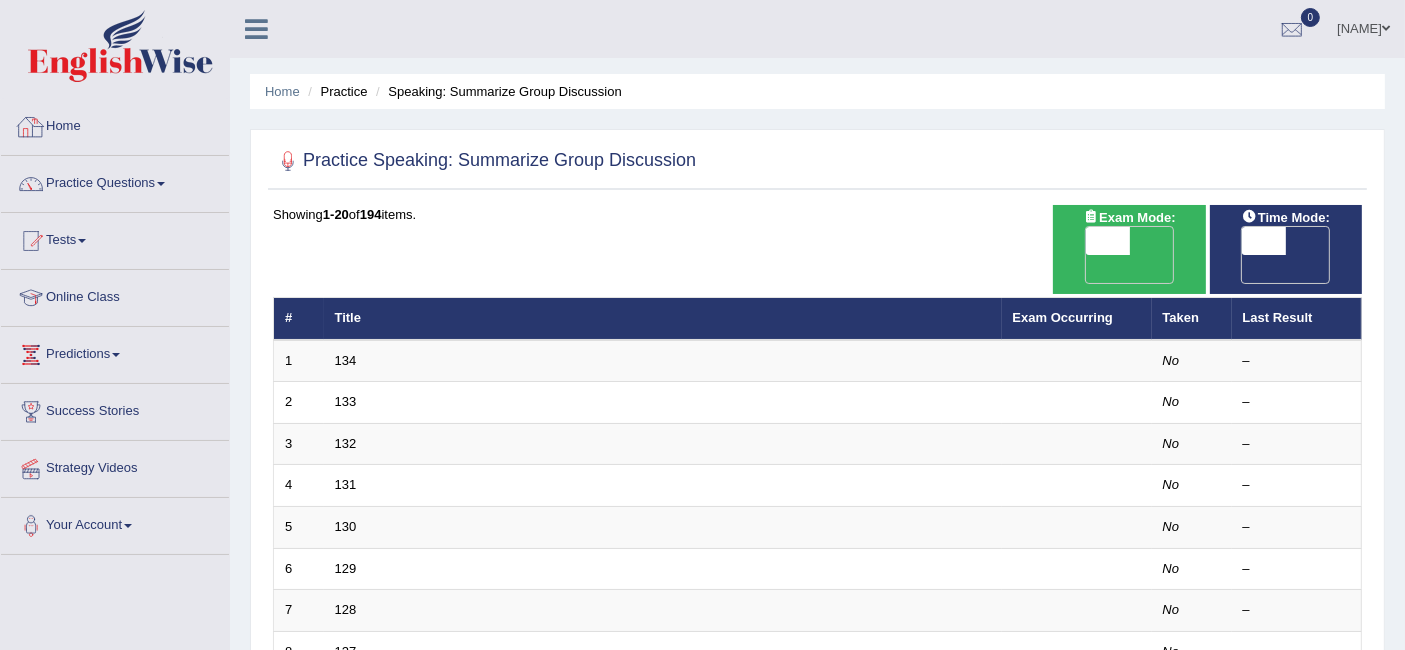 click on "Home" at bounding box center [115, 124] 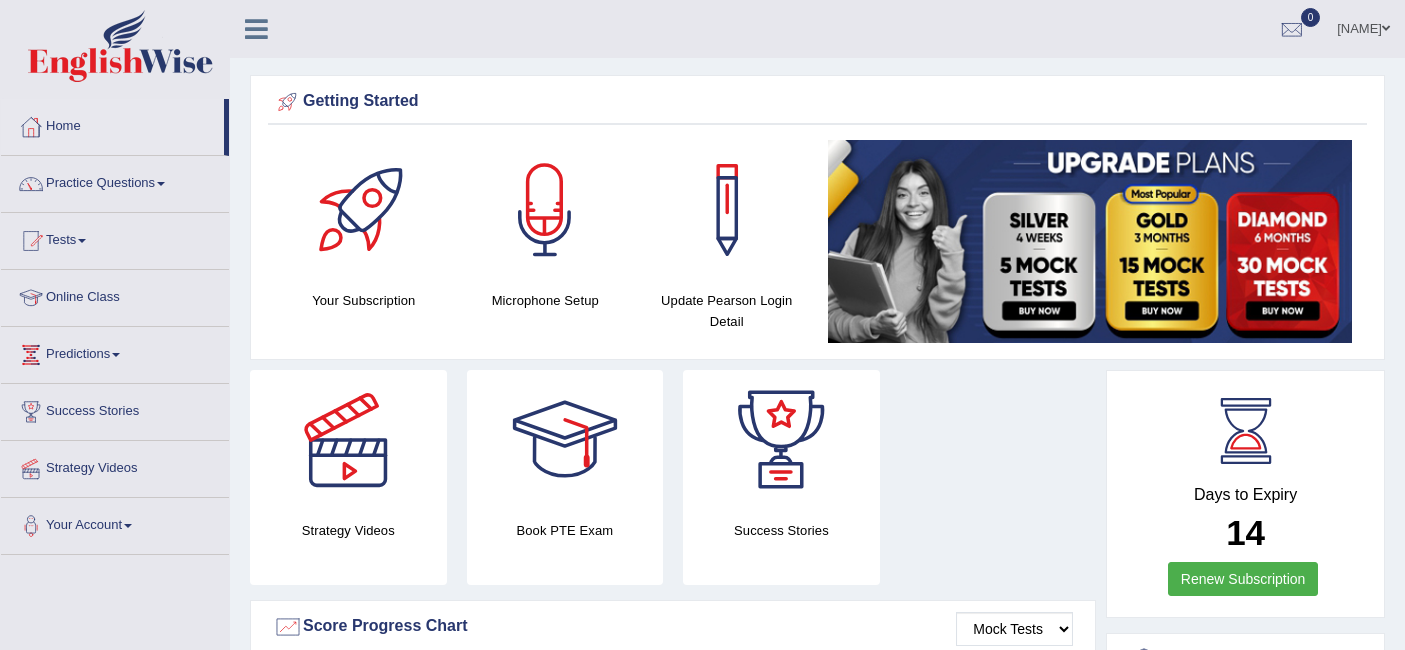 scroll, scrollTop: 0, scrollLeft: 0, axis: both 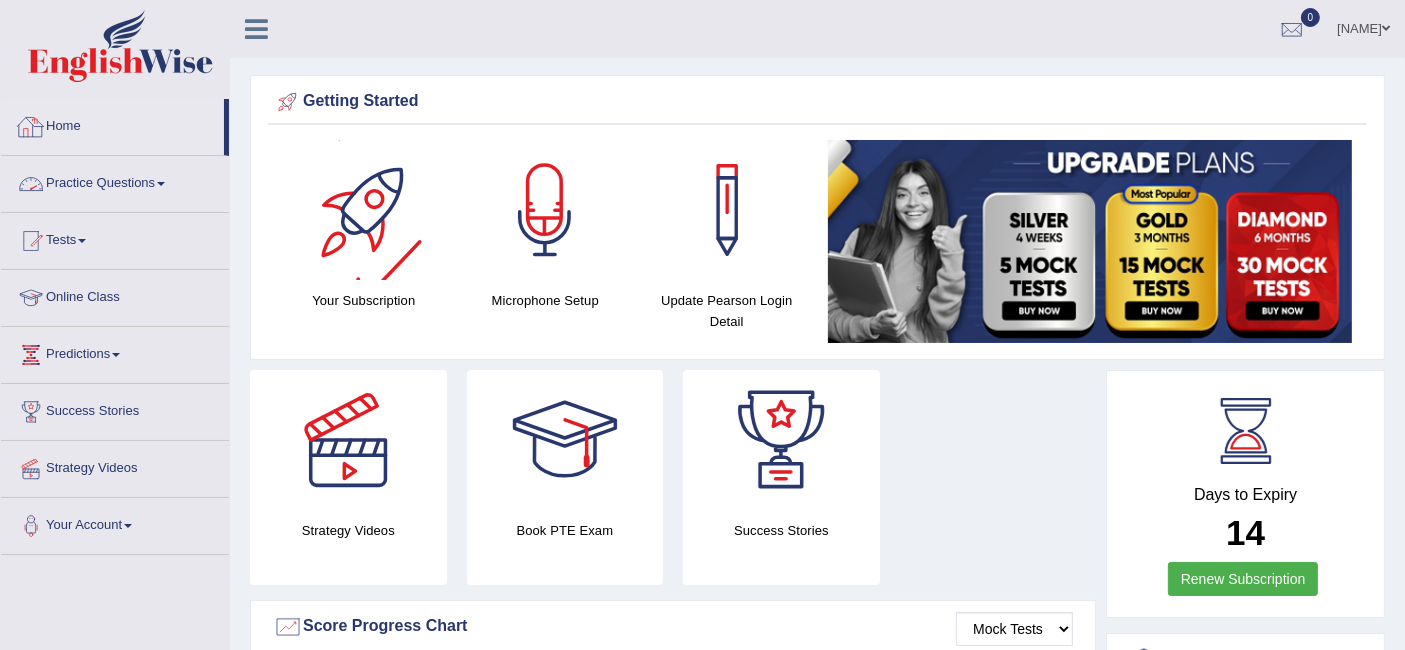 click on "Home" at bounding box center [112, 124] 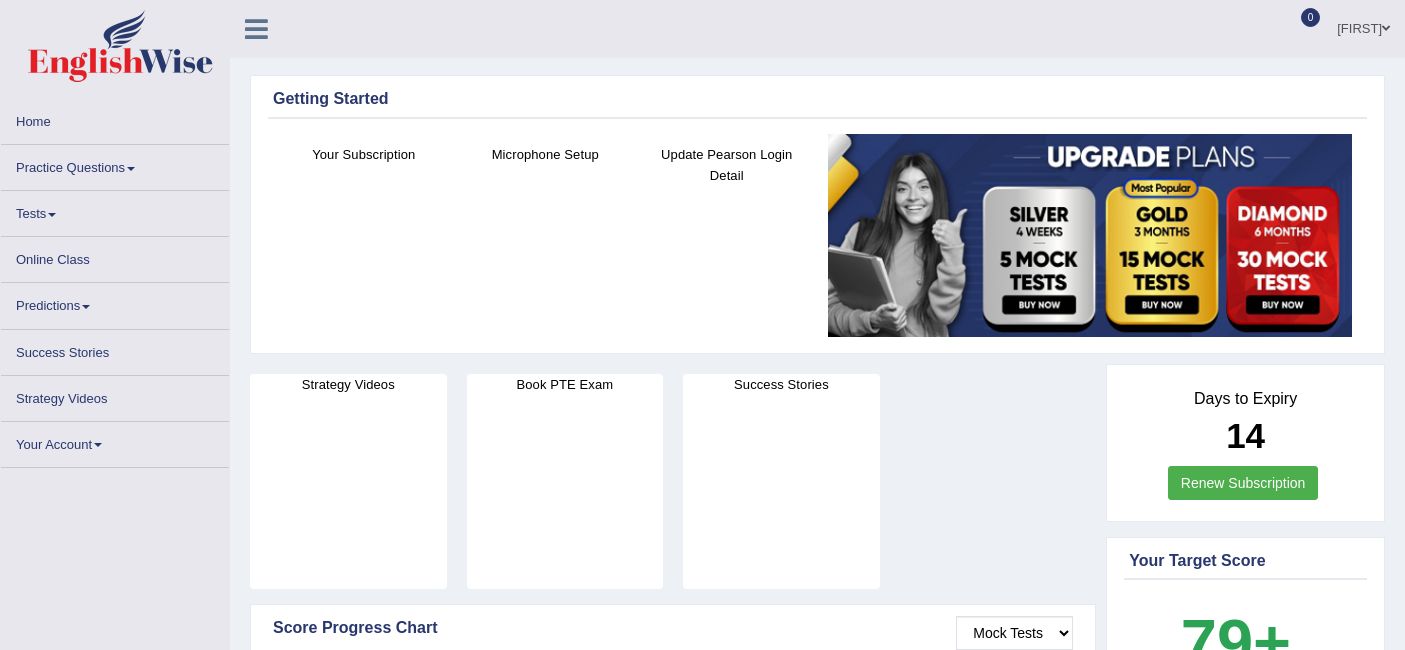 scroll, scrollTop: 0, scrollLeft: 0, axis: both 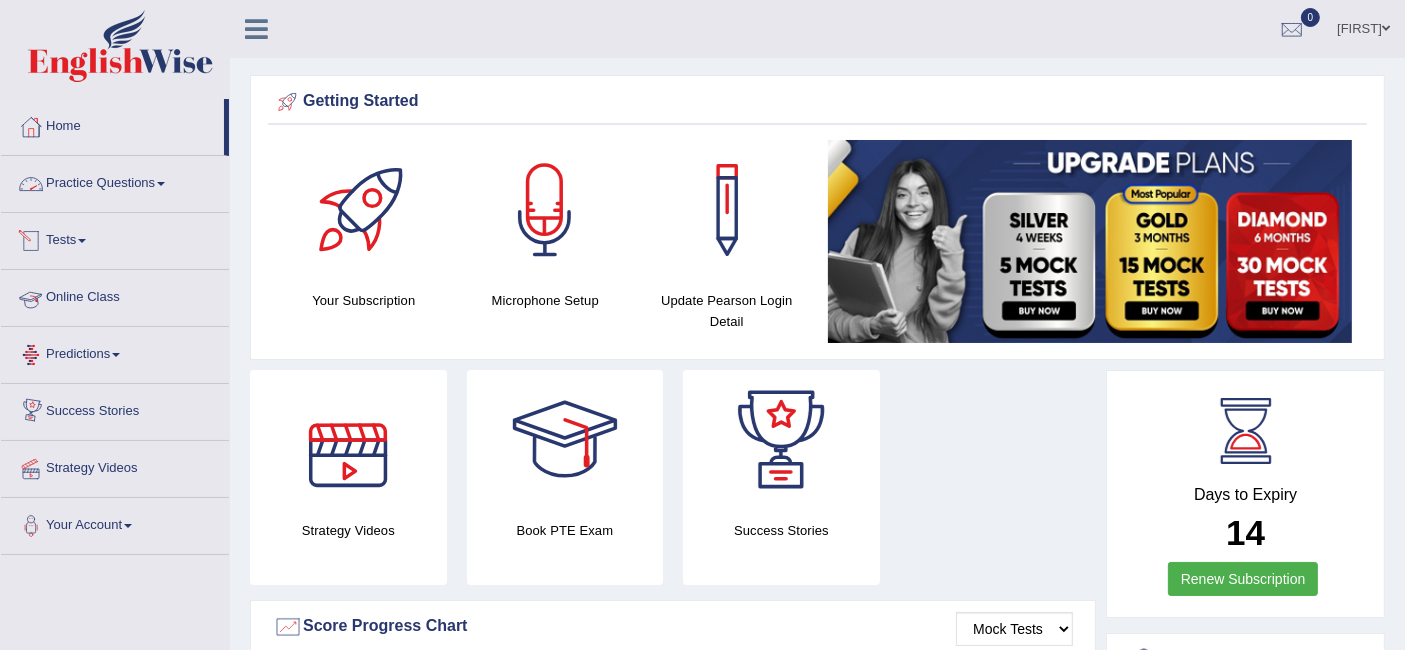 click on "Practice Questions" at bounding box center (115, 181) 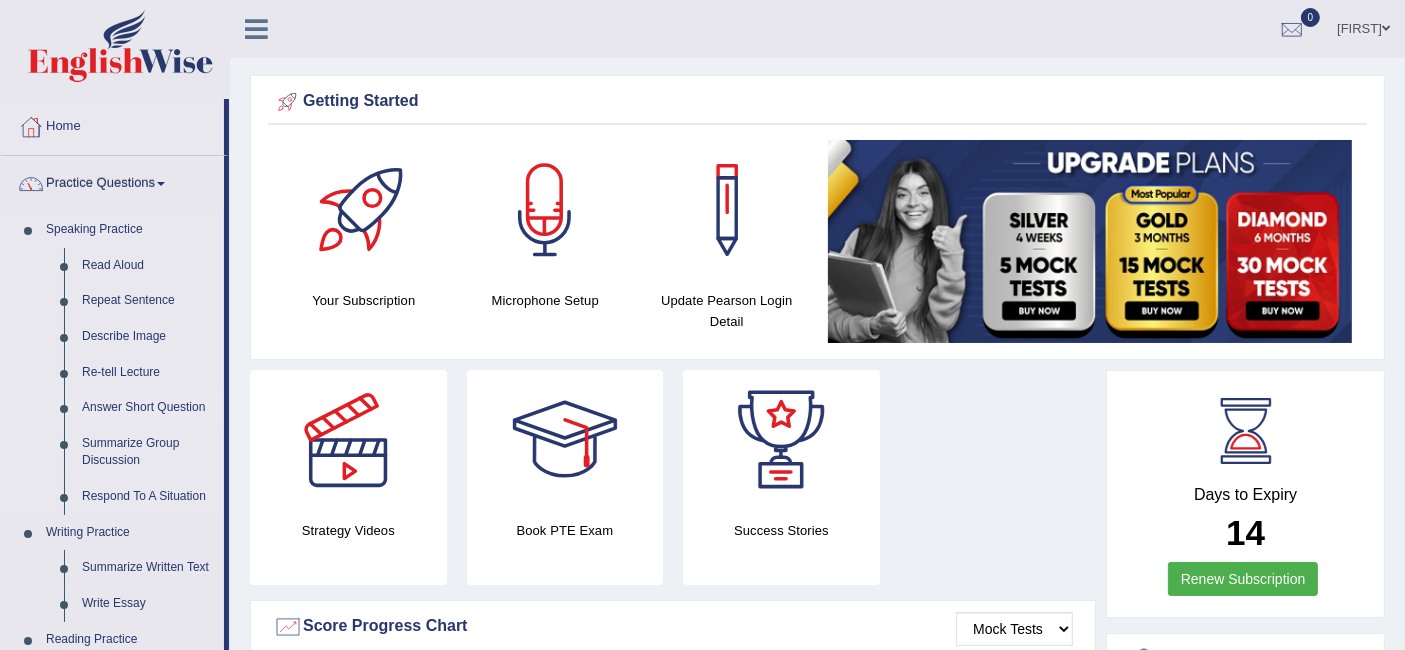scroll, scrollTop: 111, scrollLeft: 0, axis: vertical 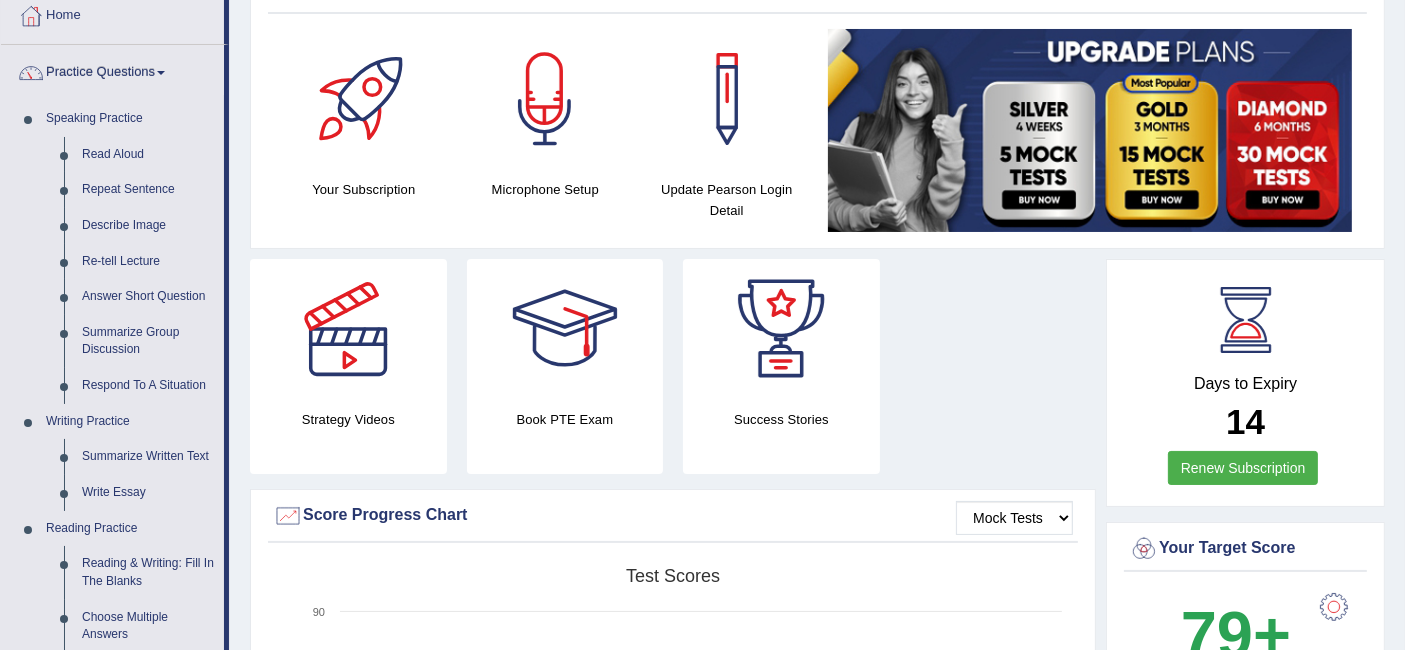drag, startPoint x: 229, startPoint y: 472, endPoint x: 232, endPoint y: 543, distance: 71.063354 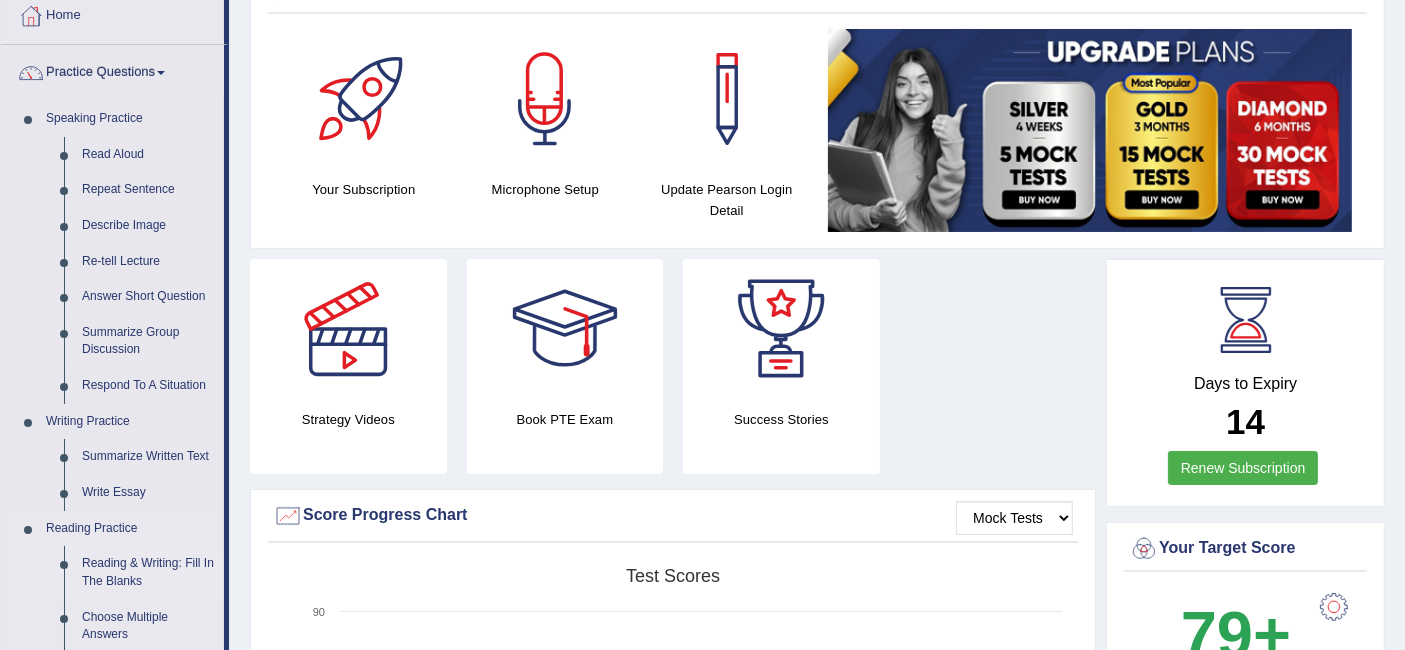 drag, startPoint x: 226, startPoint y: 501, endPoint x: 224, endPoint y: 590, distance: 89.02247 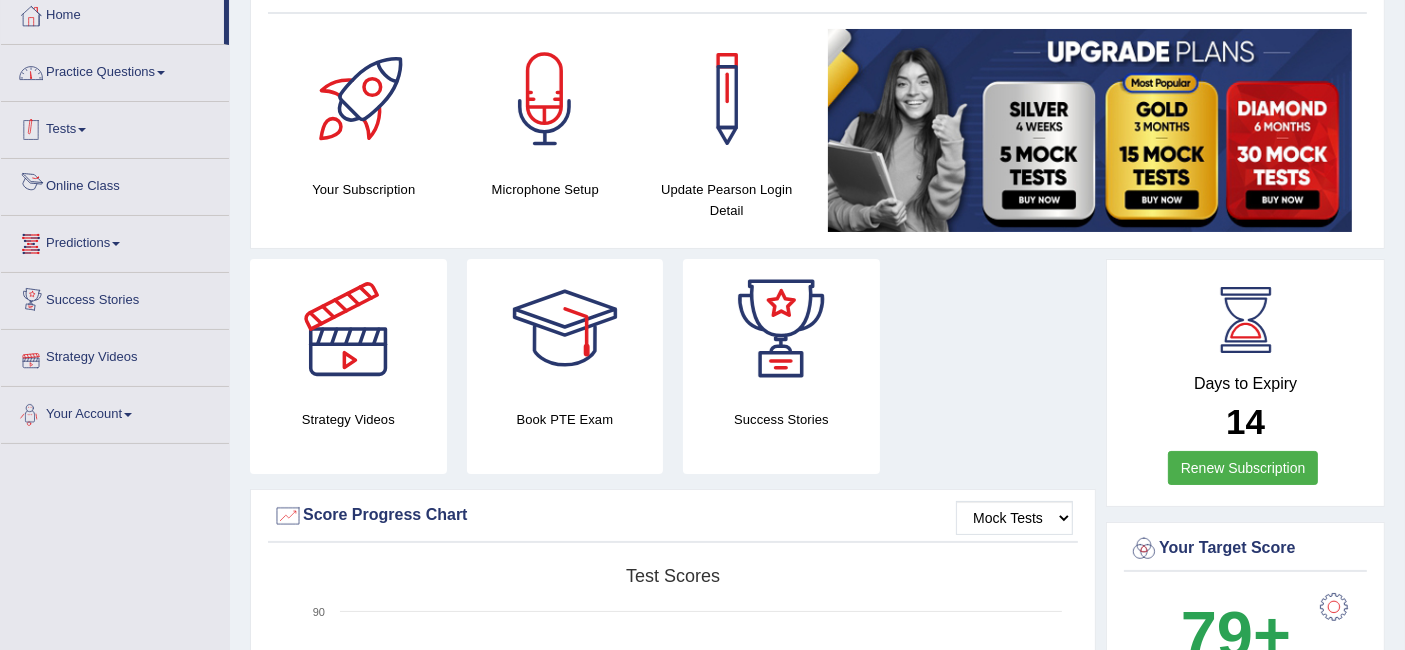 click on "Practice Questions" at bounding box center [115, 70] 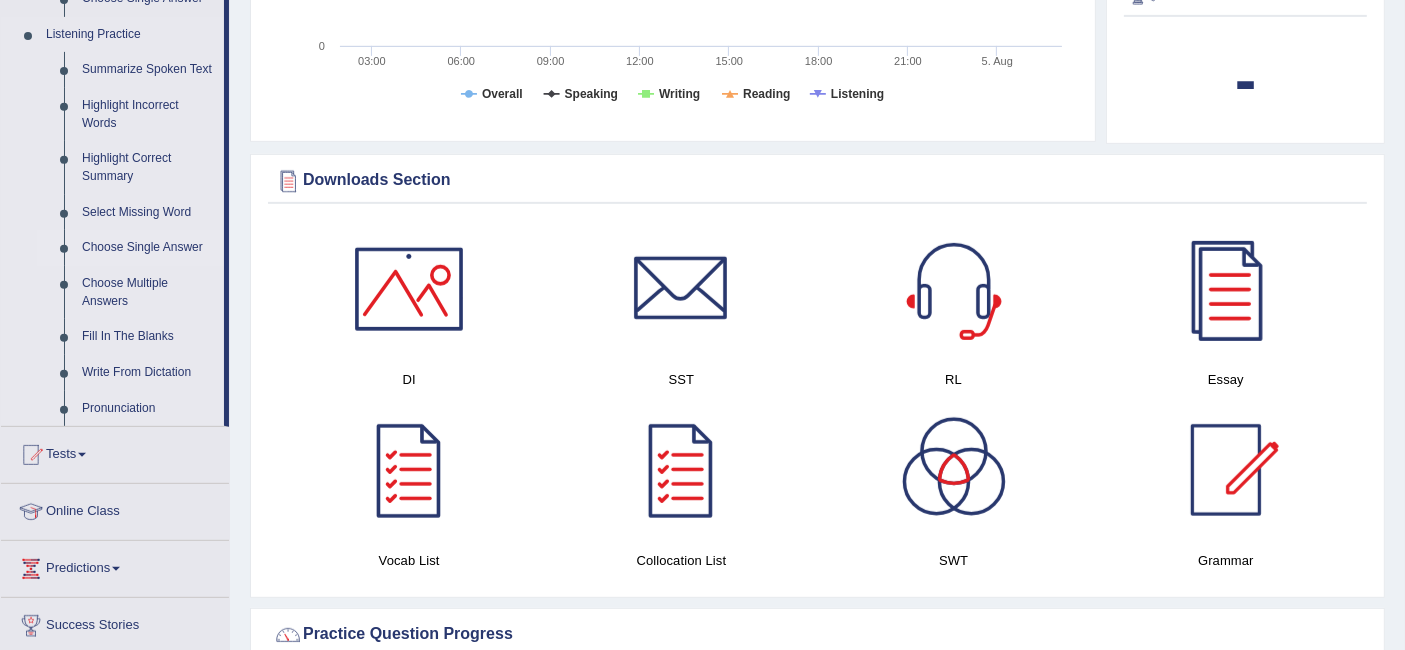 scroll, scrollTop: 888, scrollLeft: 0, axis: vertical 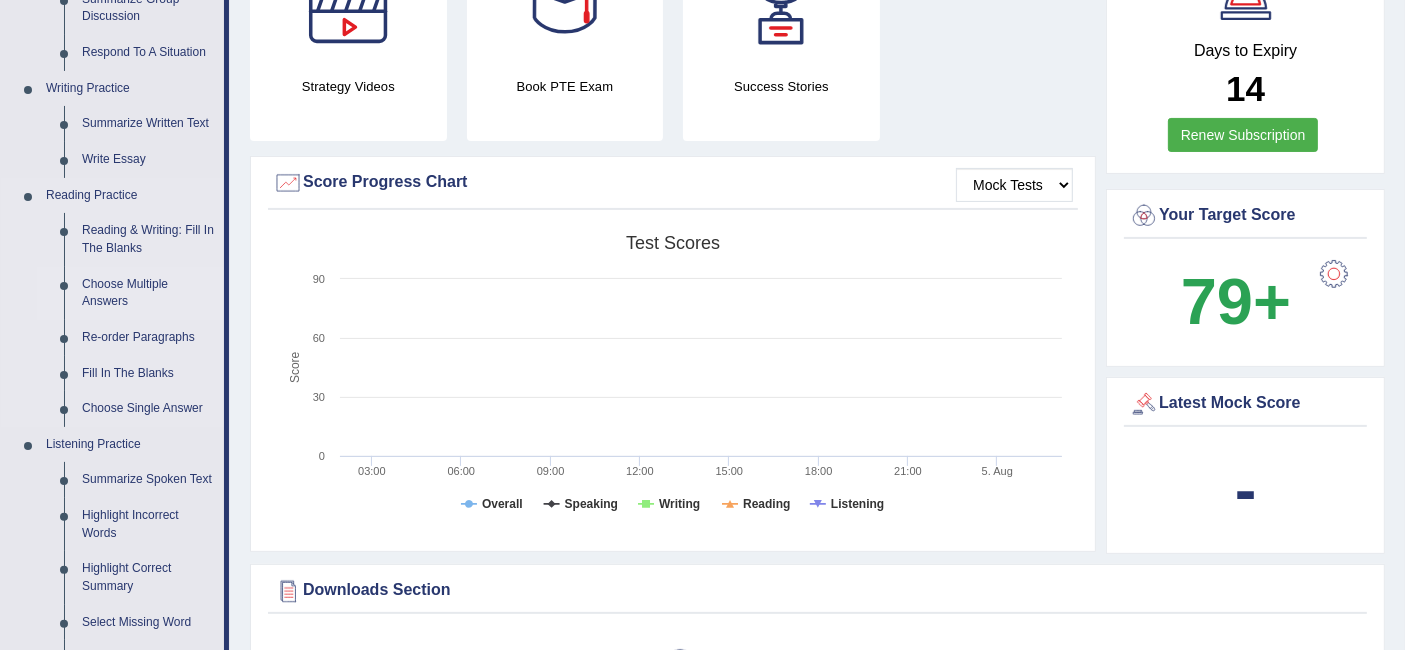 click on "Choose Multiple Answers" at bounding box center [148, 293] 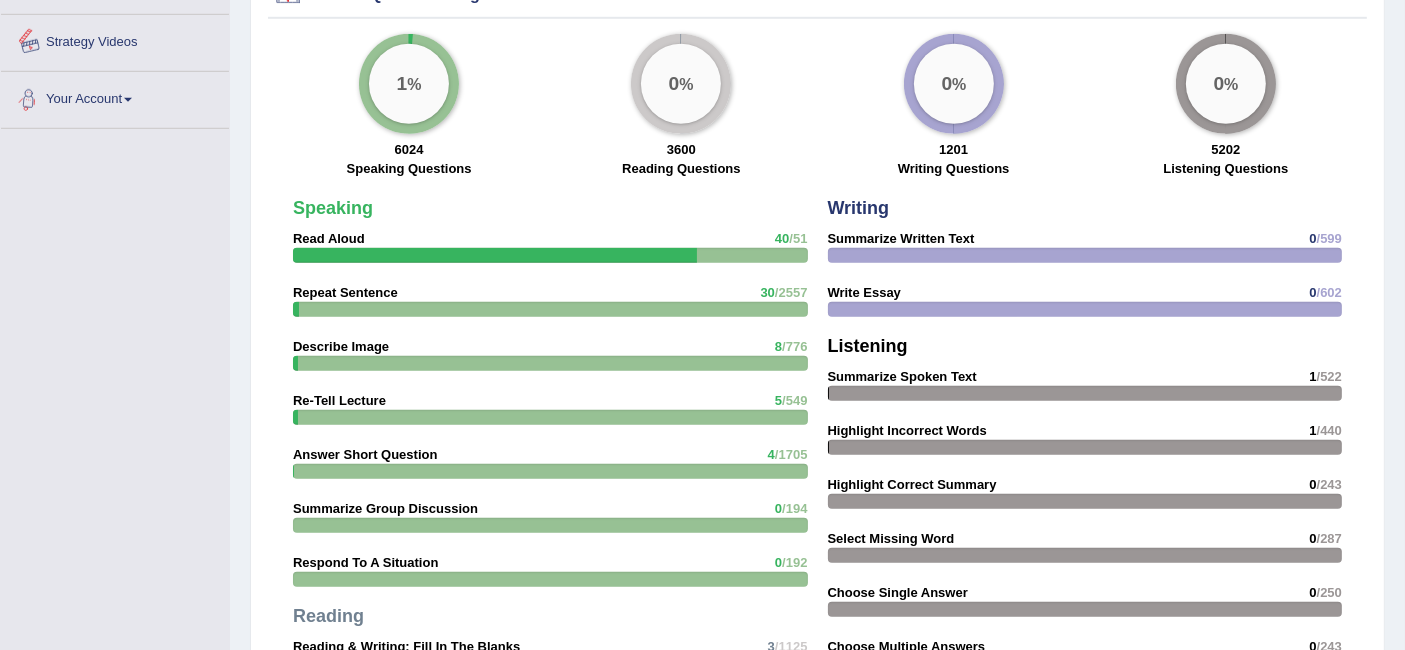 scroll, scrollTop: 1428, scrollLeft: 0, axis: vertical 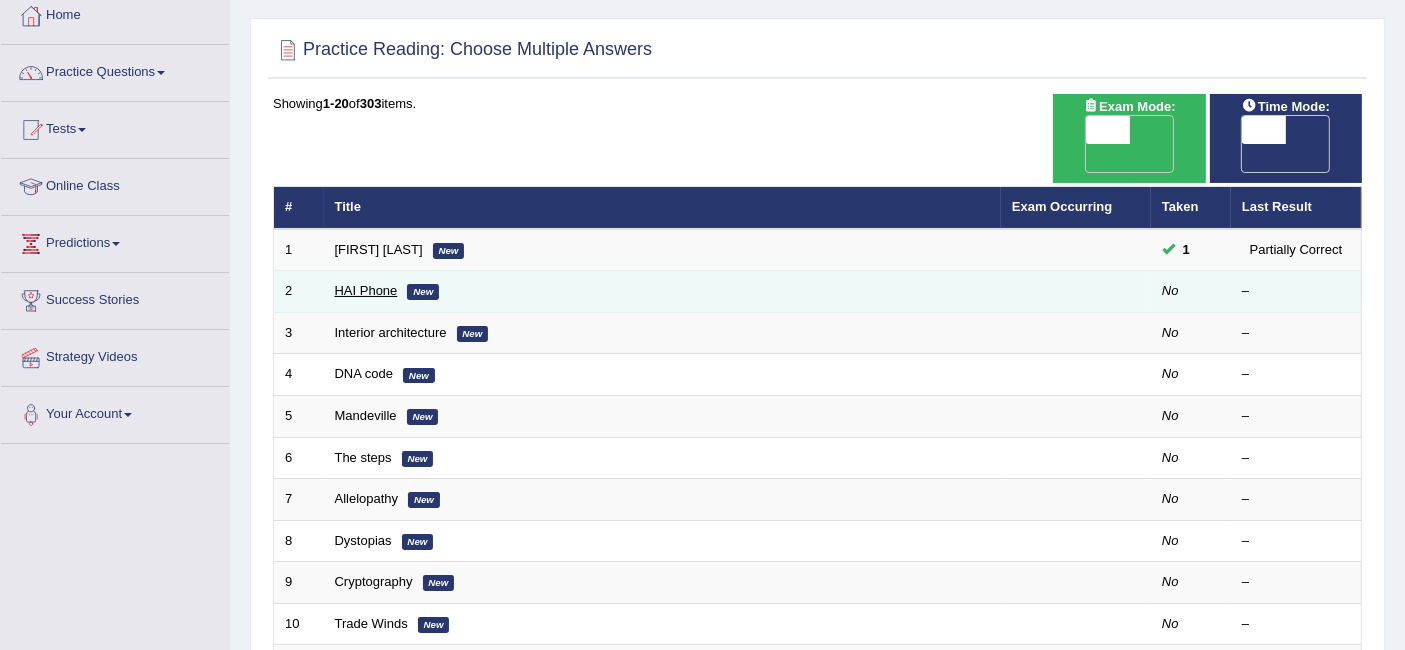 click on "HAI Phone" at bounding box center (366, 290) 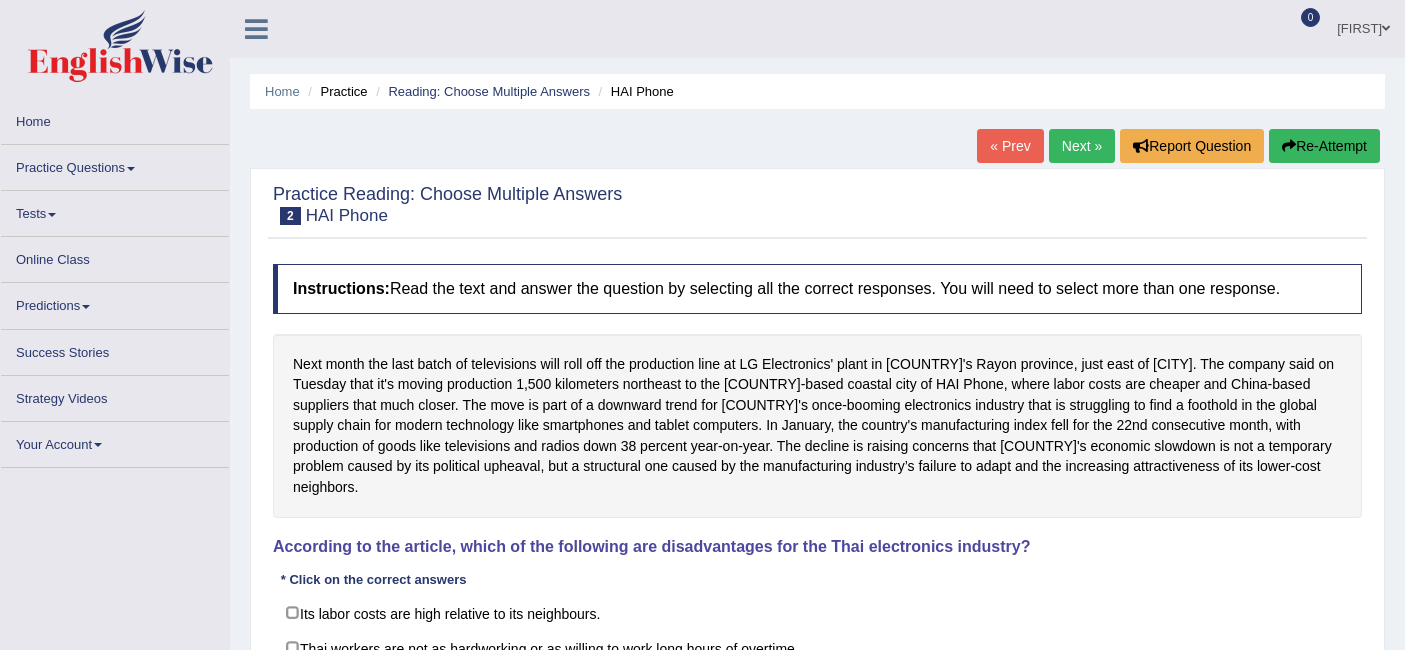 scroll, scrollTop: 0, scrollLeft: 0, axis: both 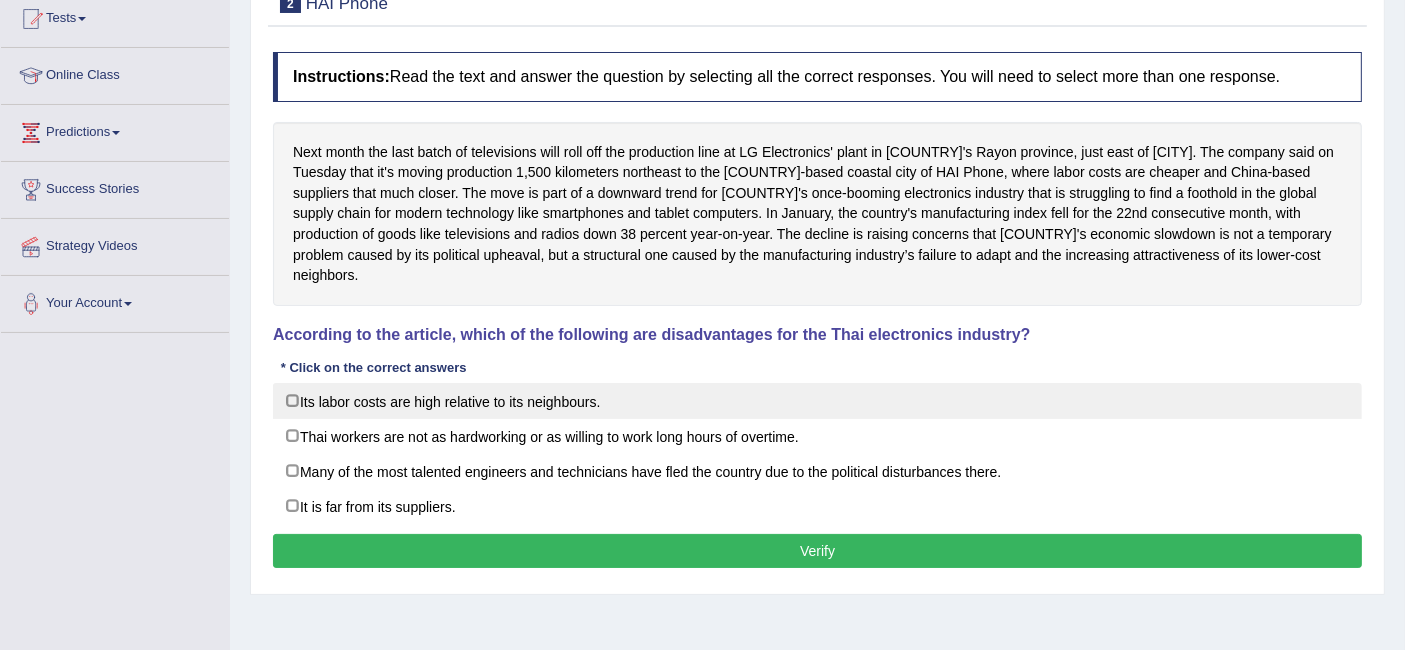 click on "Its labor costs are high relative to its neighbours." at bounding box center [817, 401] 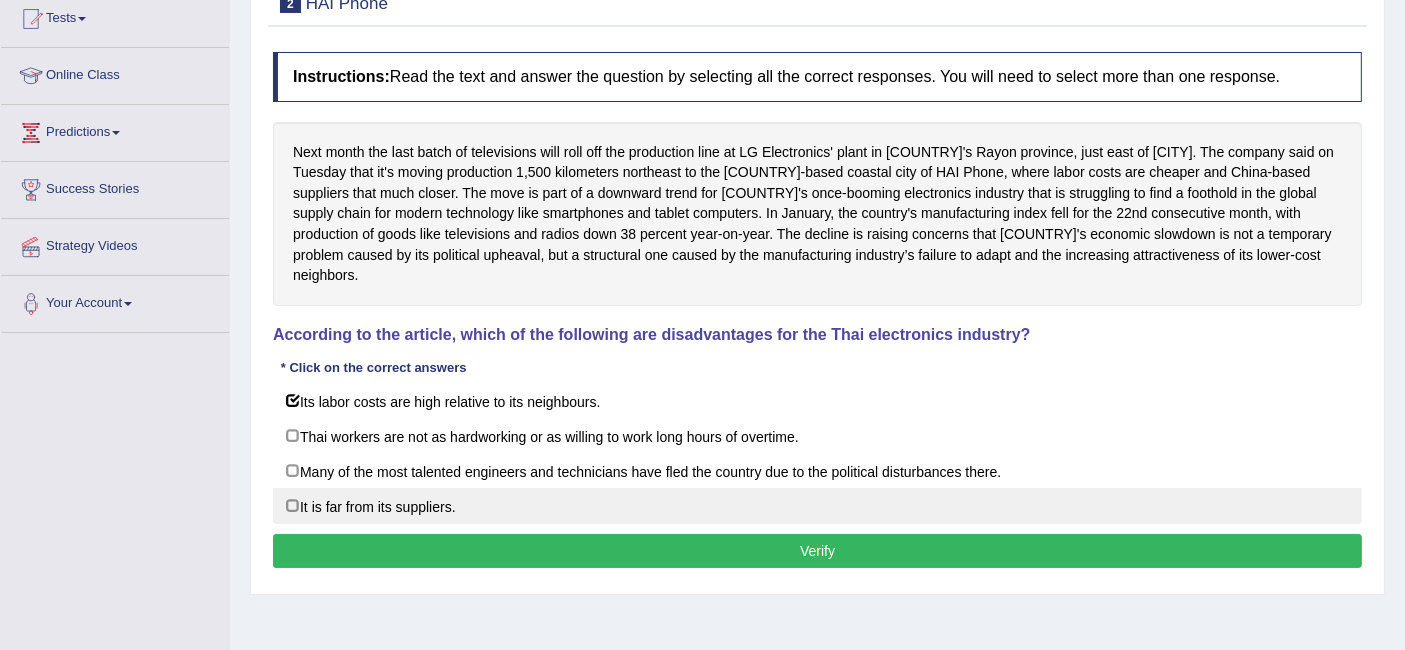 click on "It is far from its suppliers." at bounding box center (817, 506) 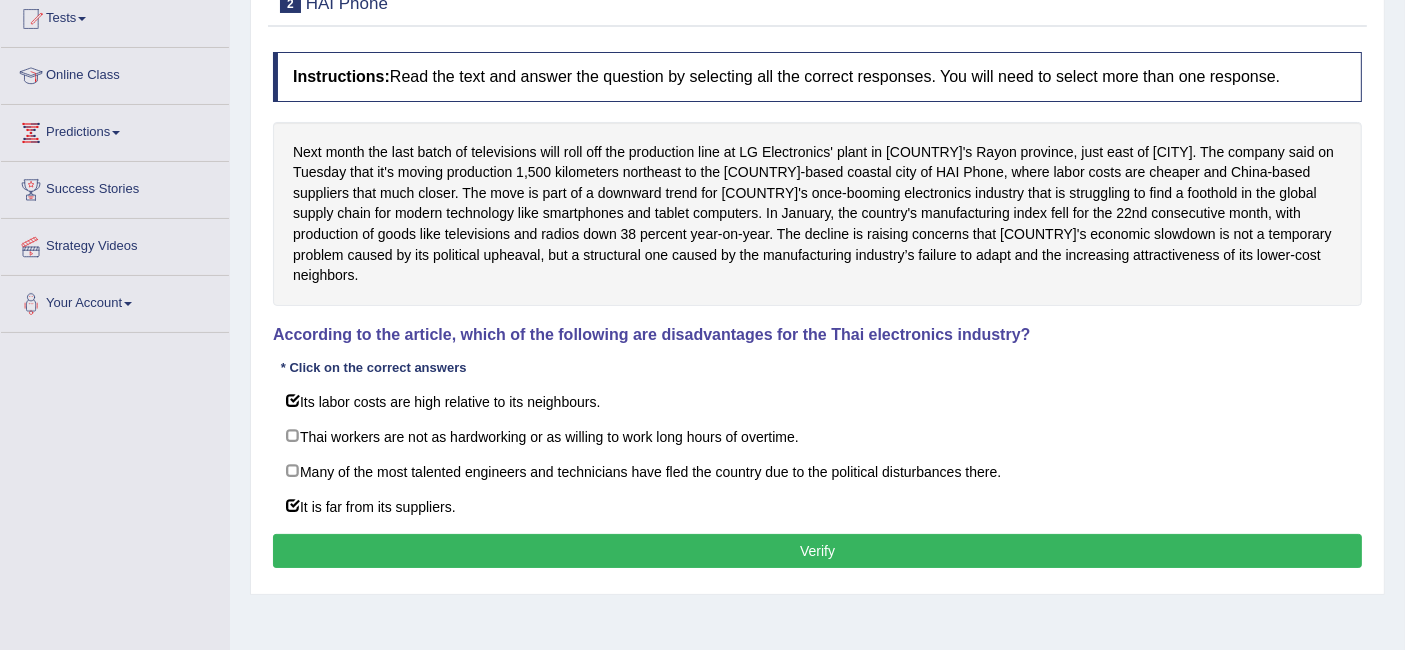 click on "Verify" at bounding box center [817, 551] 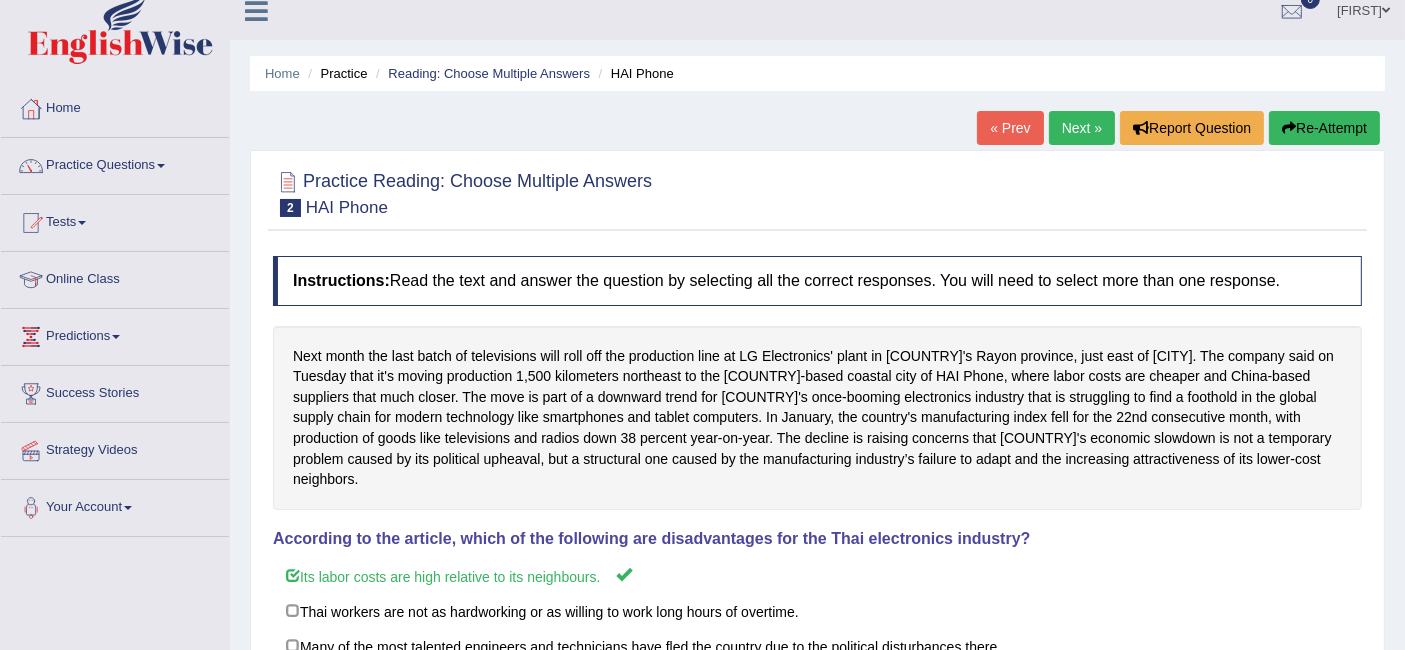 scroll, scrollTop: 0, scrollLeft: 0, axis: both 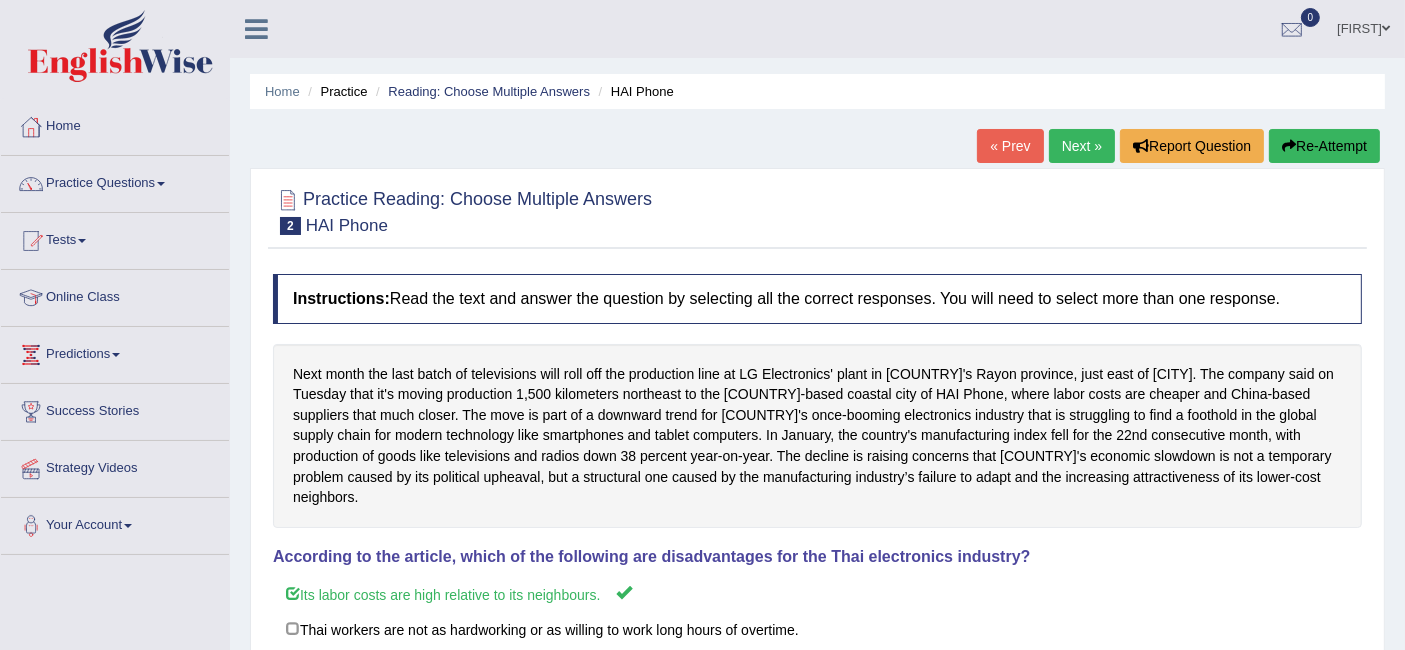 click on "Next »" at bounding box center (1082, 146) 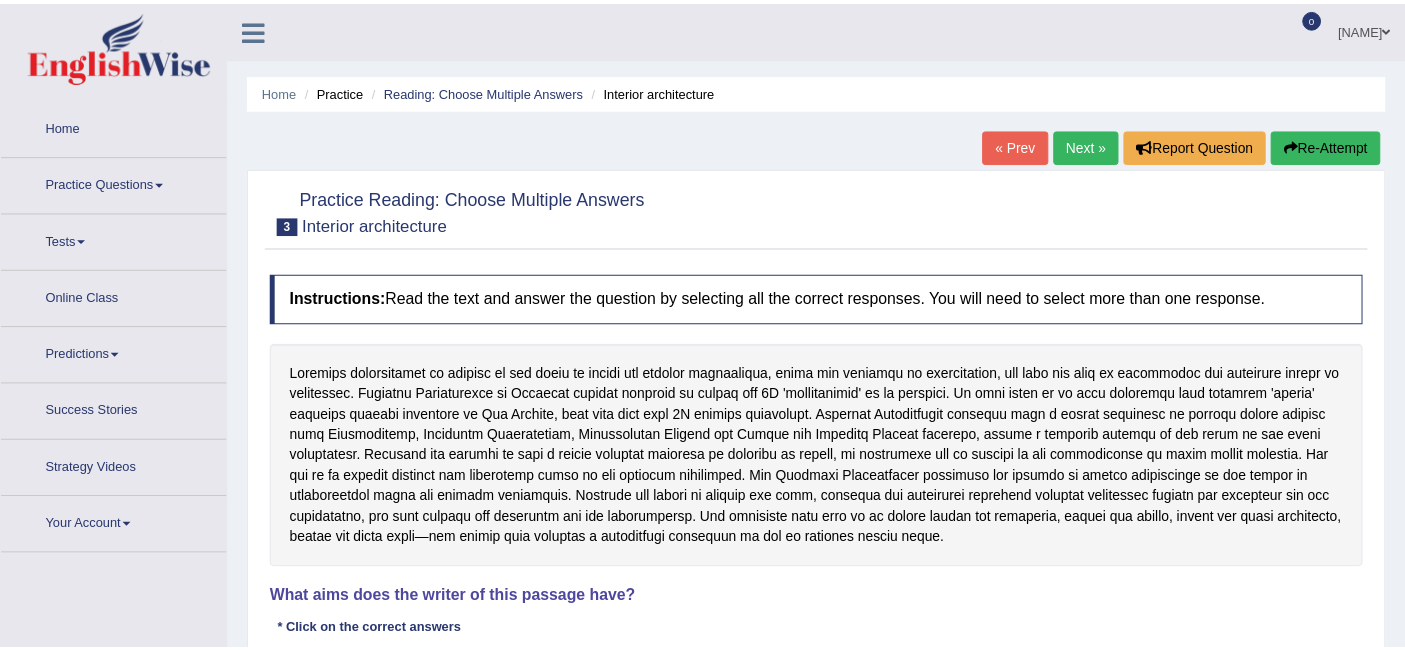 scroll, scrollTop: 0, scrollLeft: 0, axis: both 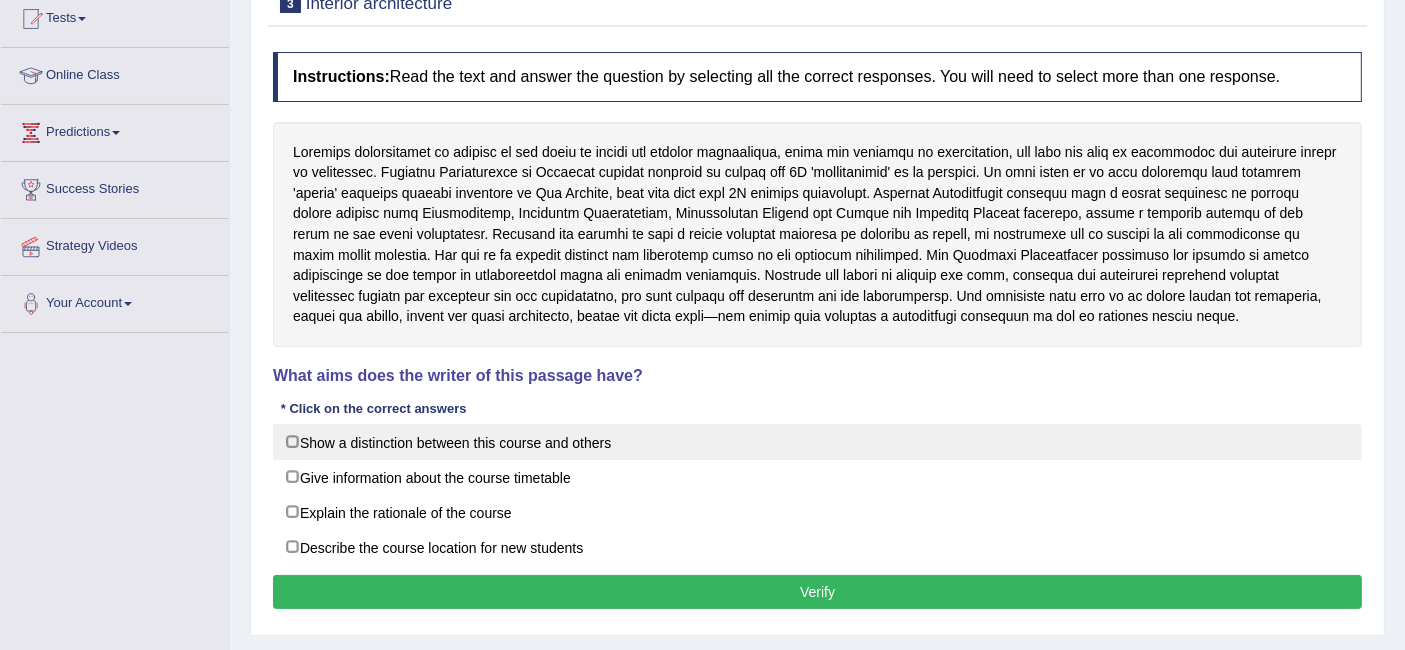 click on "Show a distinction between this course and others" at bounding box center (817, 442) 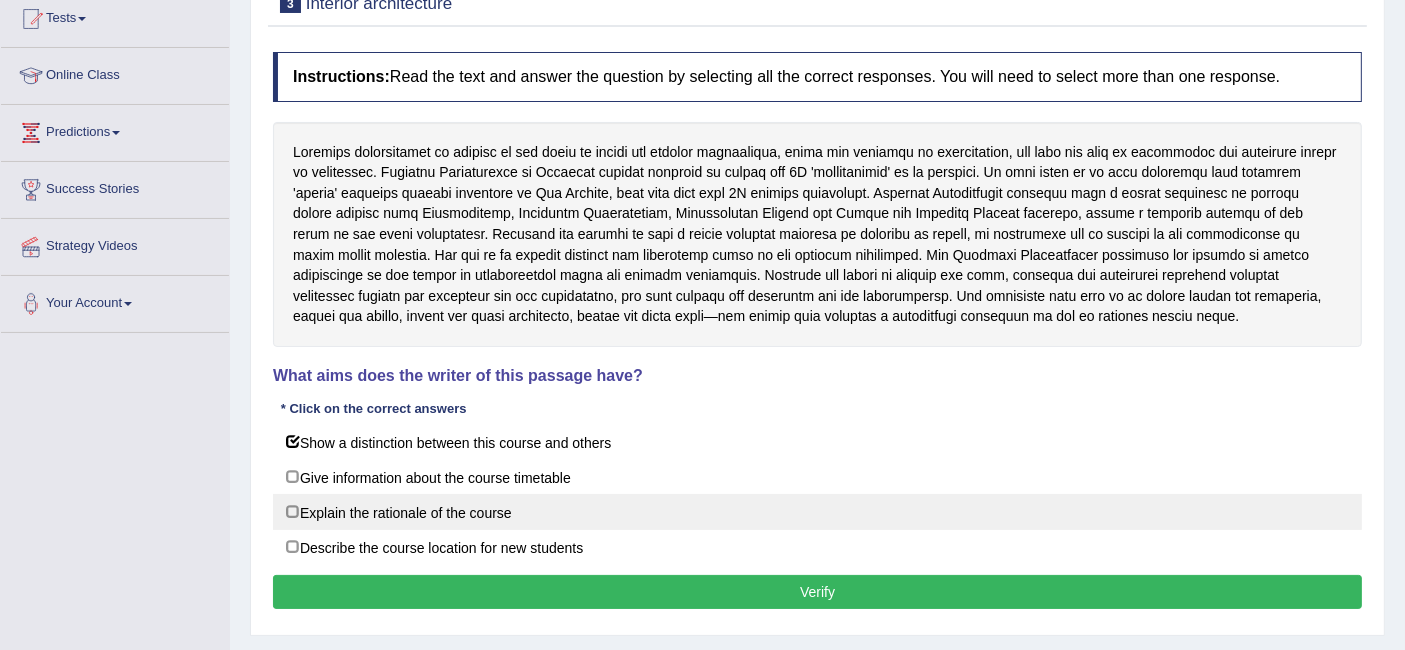 click on "Explain the rationale of the course" at bounding box center (817, 512) 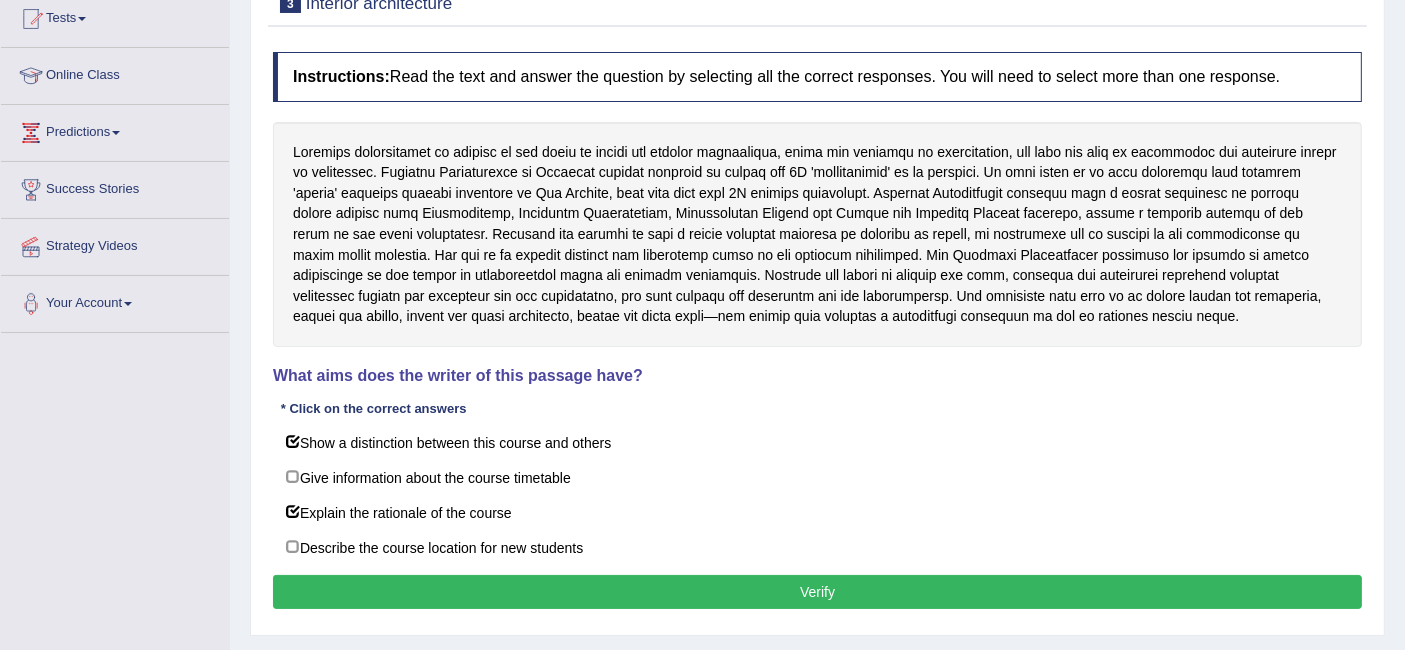 click on "Verify" at bounding box center (817, 592) 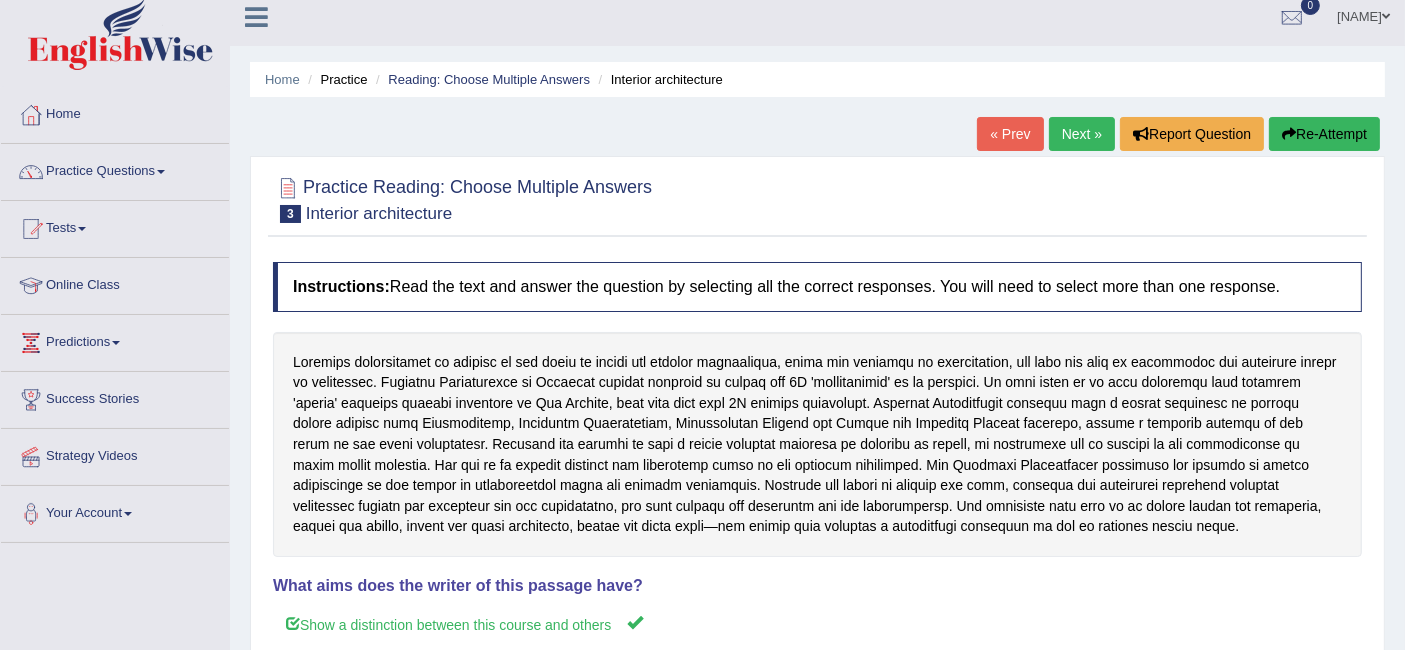 scroll, scrollTop: 0, scrollLeft: 0, axis: both 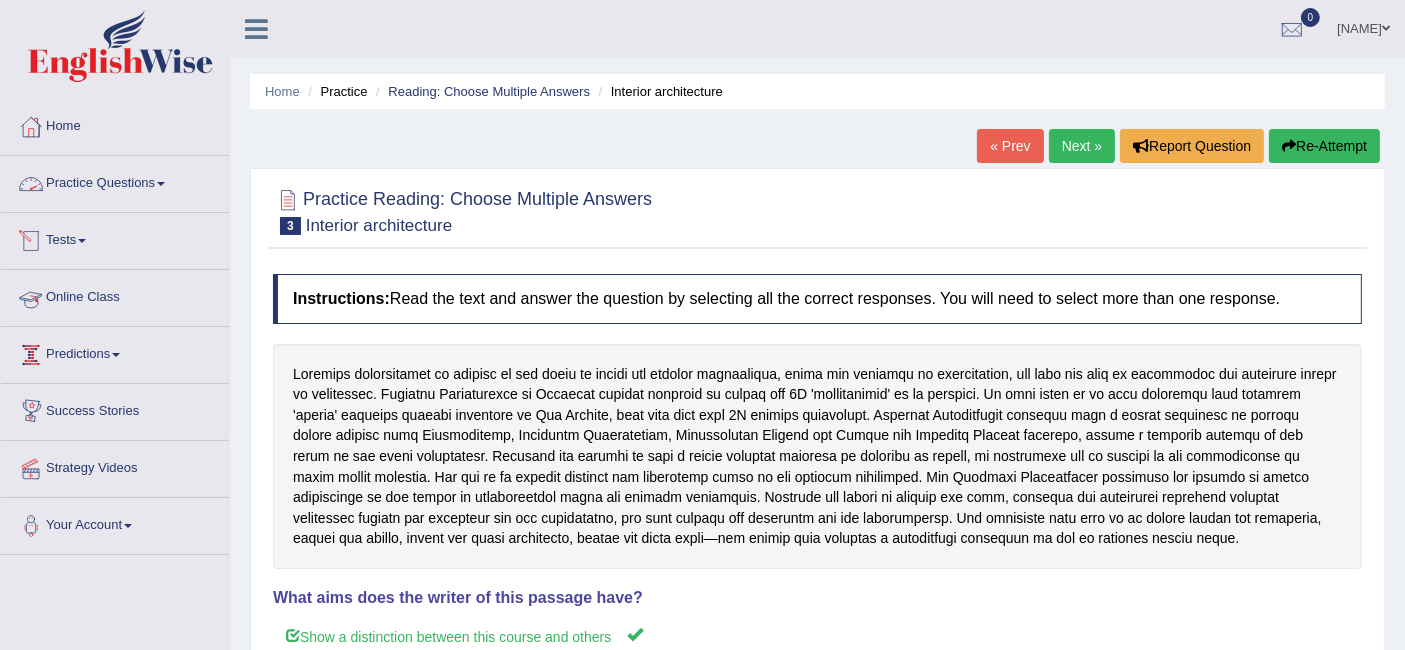 click on "Practice Questions" at bounding box center (115, 181) 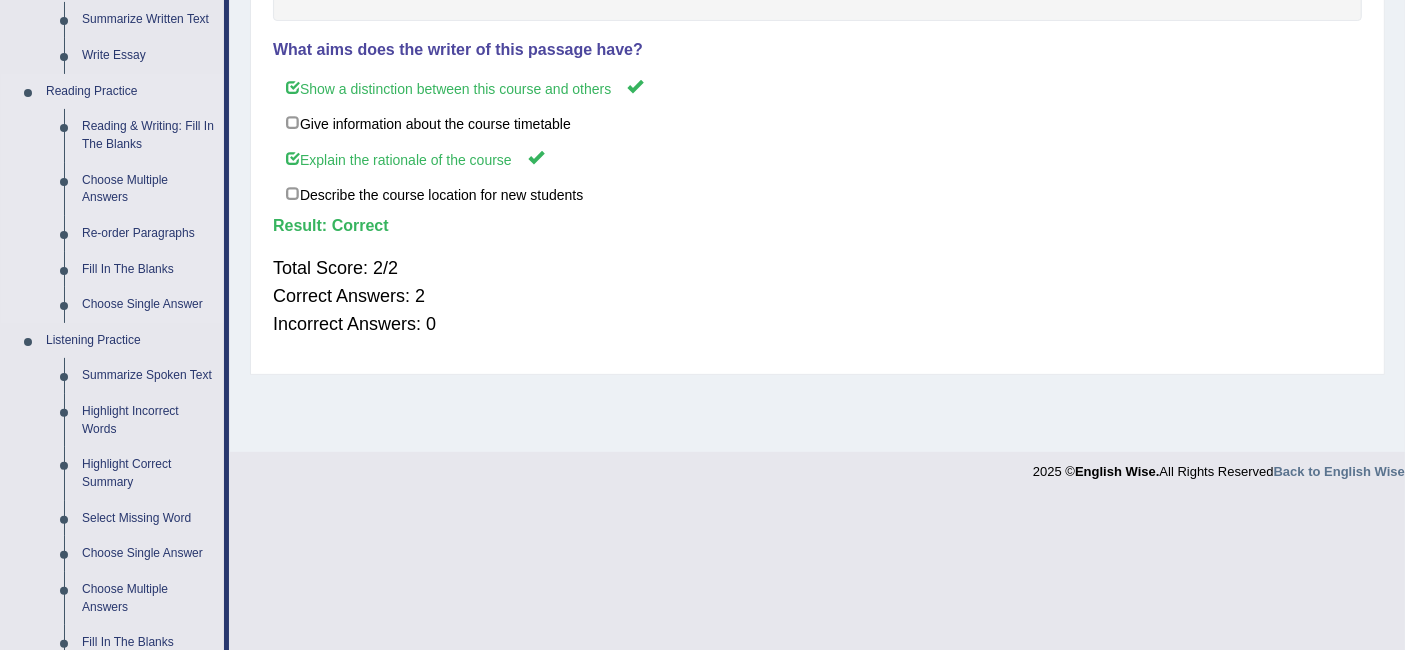 scroll, scrollTop: 555, scrollLeft: 0, axis: vertical 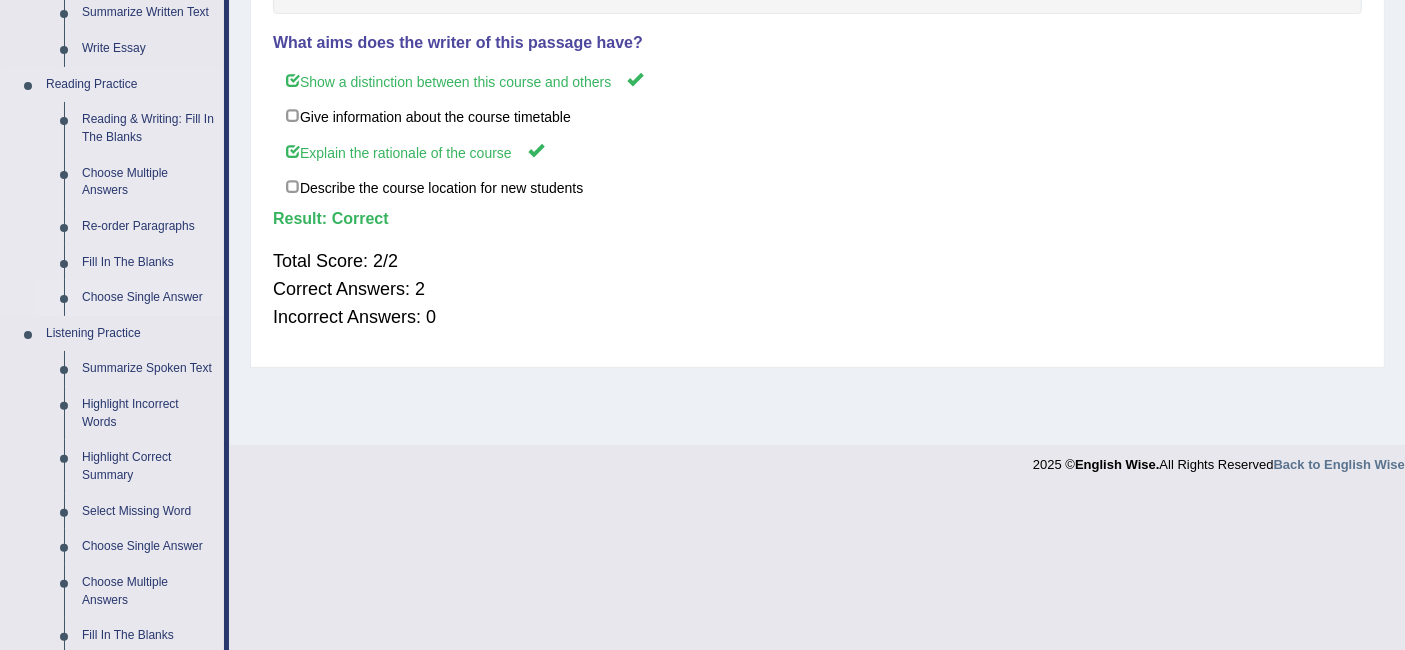 click on "Choose Single Answer" at bounding box center [148, 298] 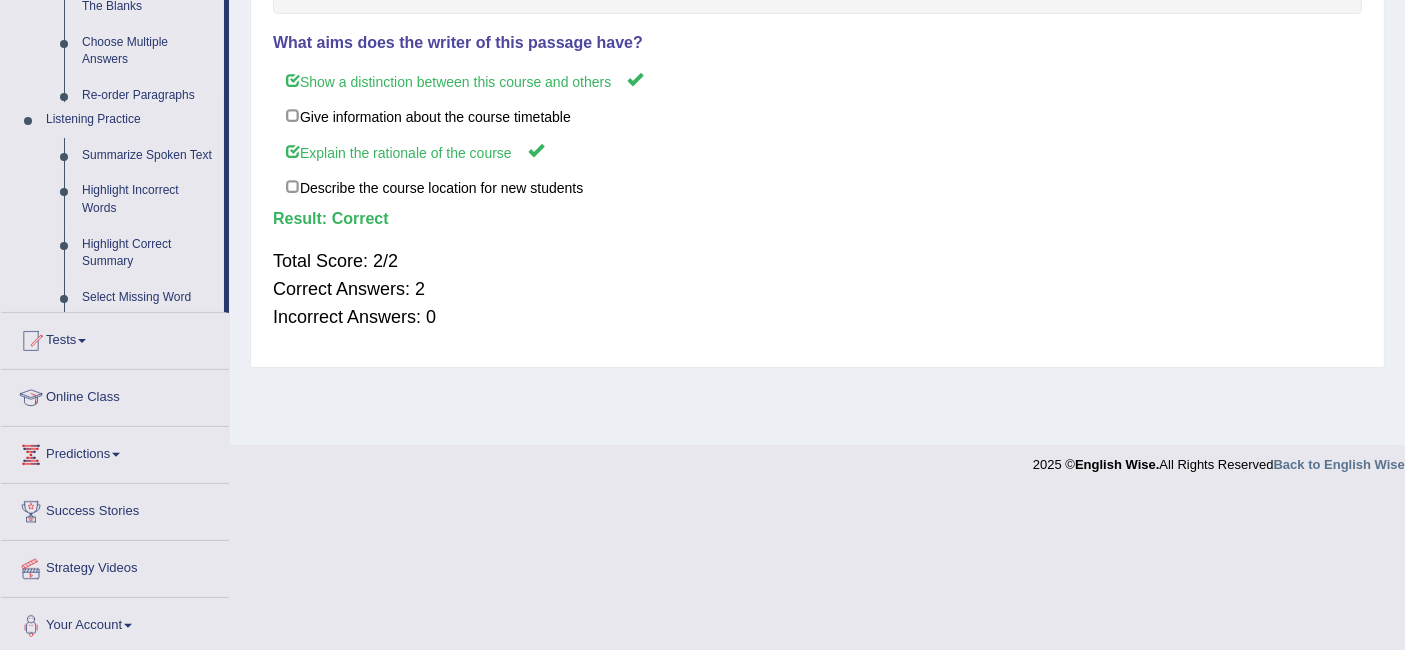 scroll, scrollTop: 399, scrollLeft: 0, axis: vertical 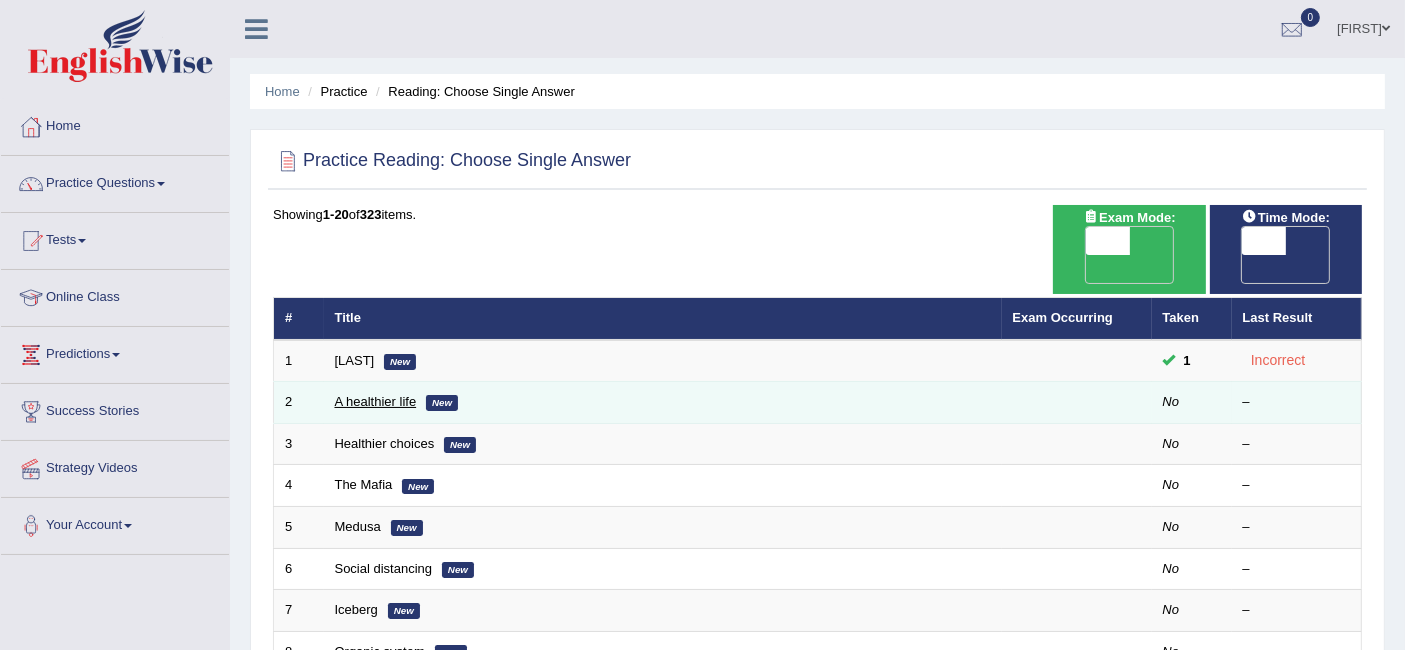 click on "A healthier life" at bounding box center (376, 401) 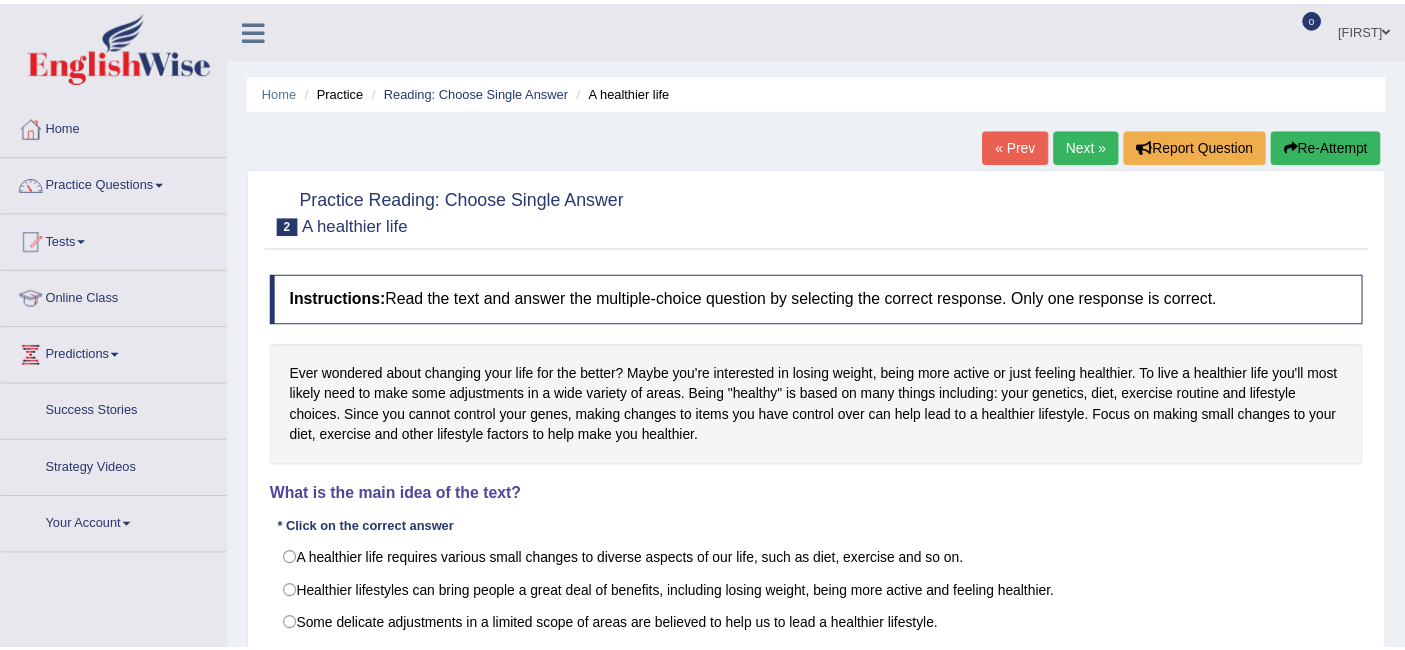 scroll, scrollTop: 0, scrollLeft: 0, axis: both 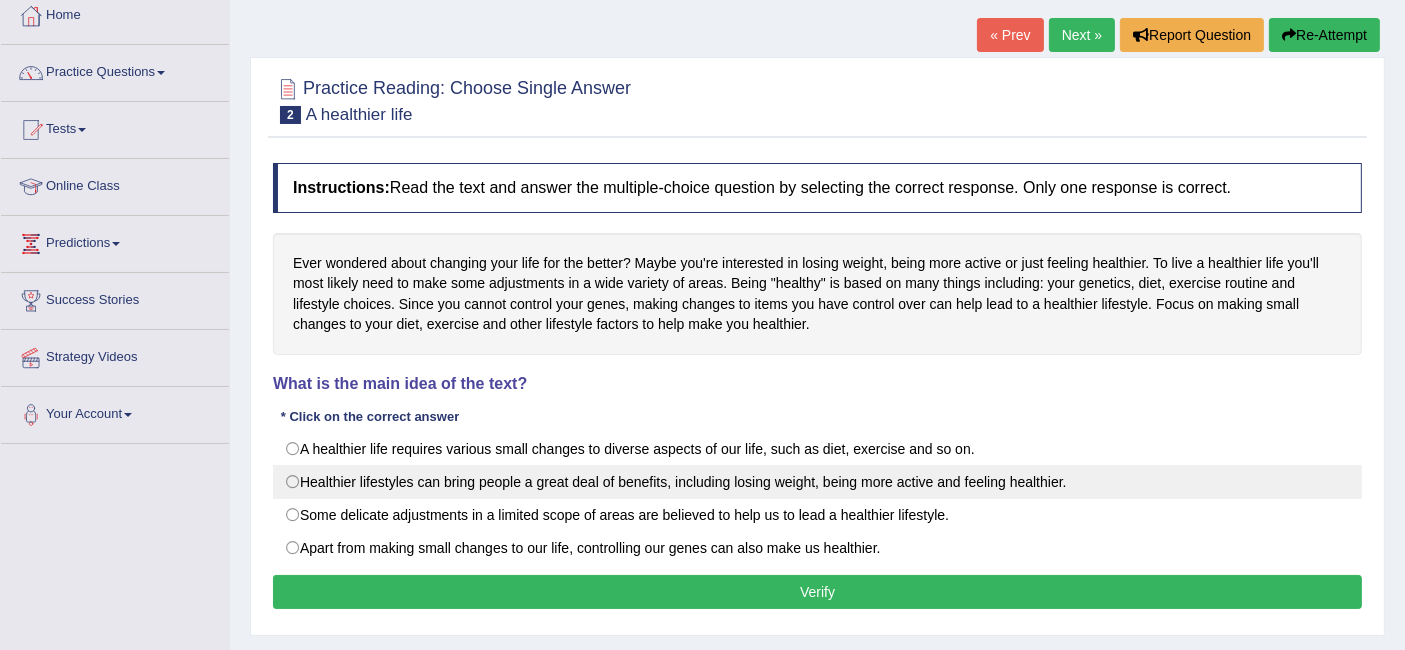 click on "Healthier lifestyles can bring people a great deal of benefits, including losing weight, being more active and feeling healthier." at bounding box center (817, 482) 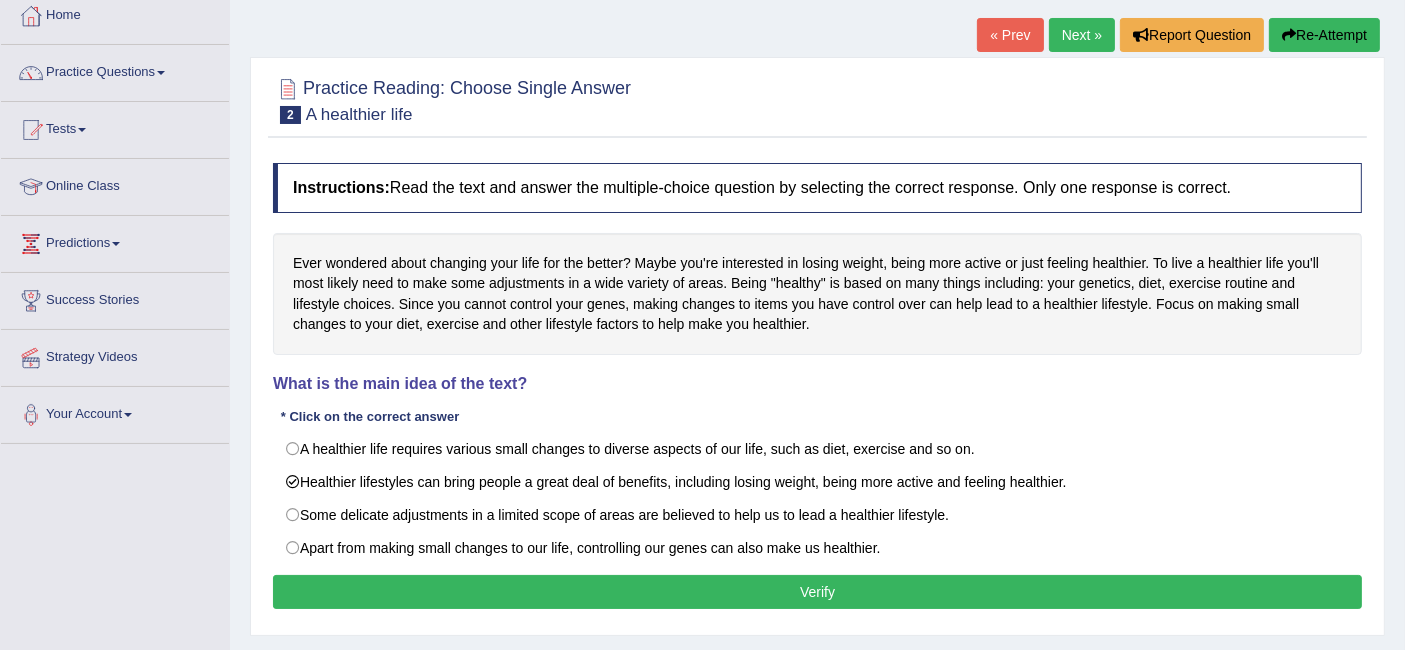 click on "Verify" at bounding box center (817, 592) 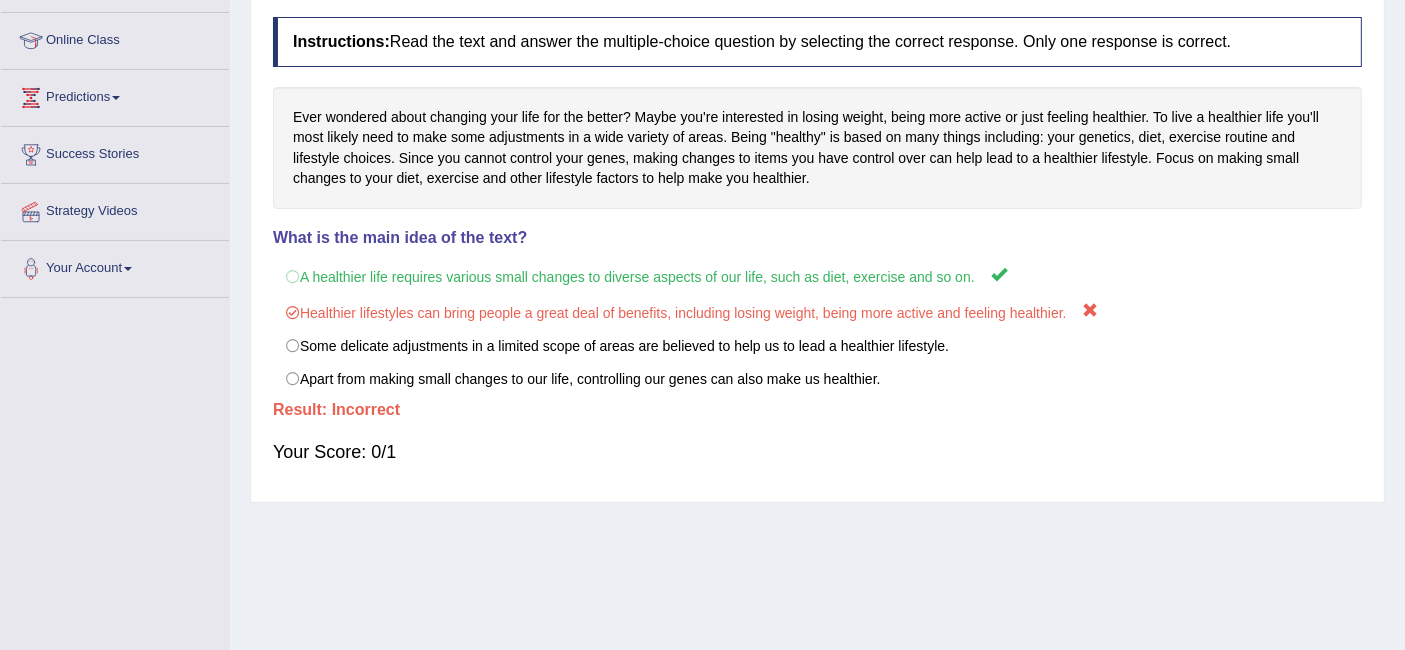 scroll, scrollTop: 222, scrollLeft: 0, axis: vertical 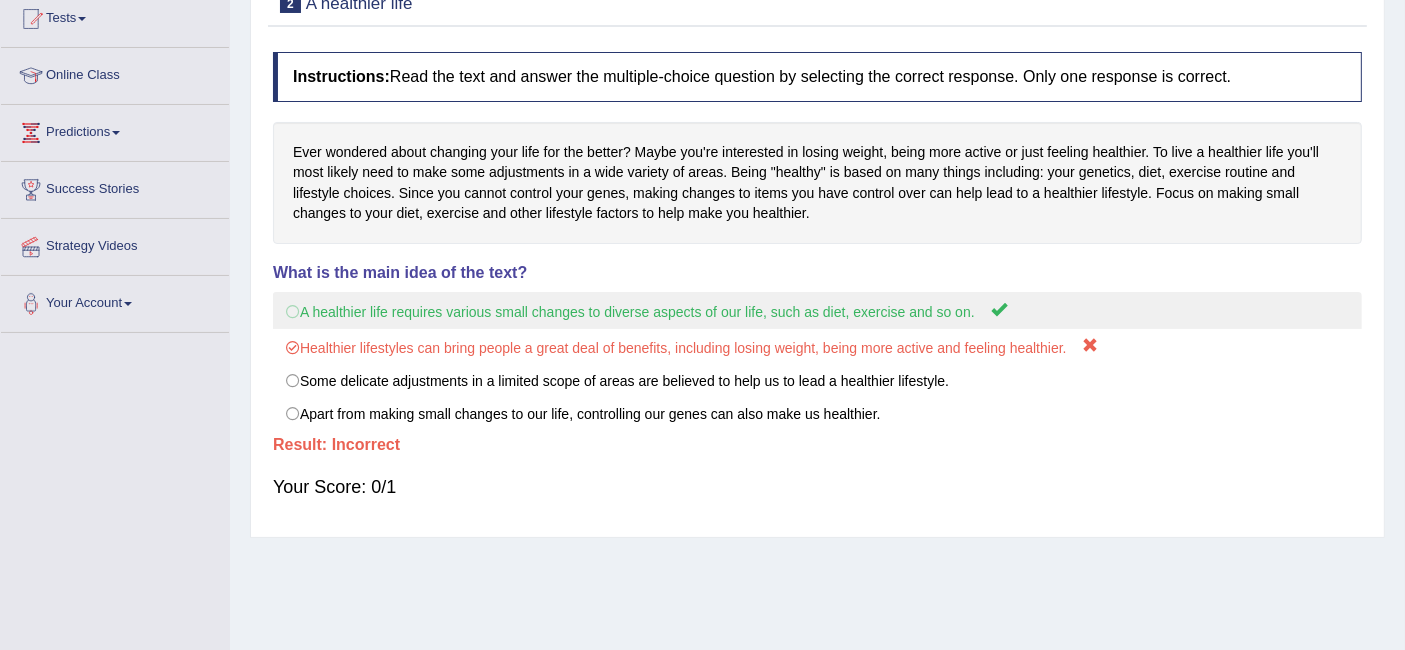 click on "A healthier life requires various small changes to diverse aspects of our life, such as diet, exercise and so on." at bounding box center (817, 310) 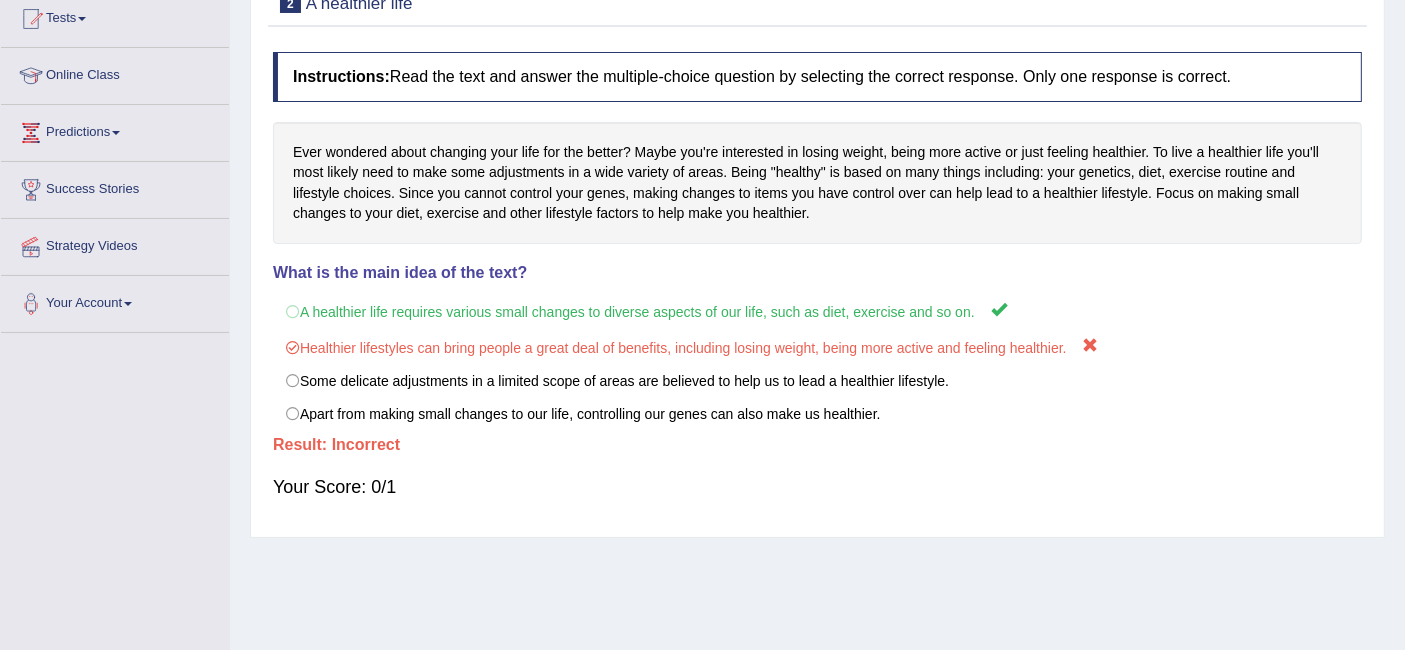 scroll, scrollTop: 0, scrollLeft: 0, axis: both 